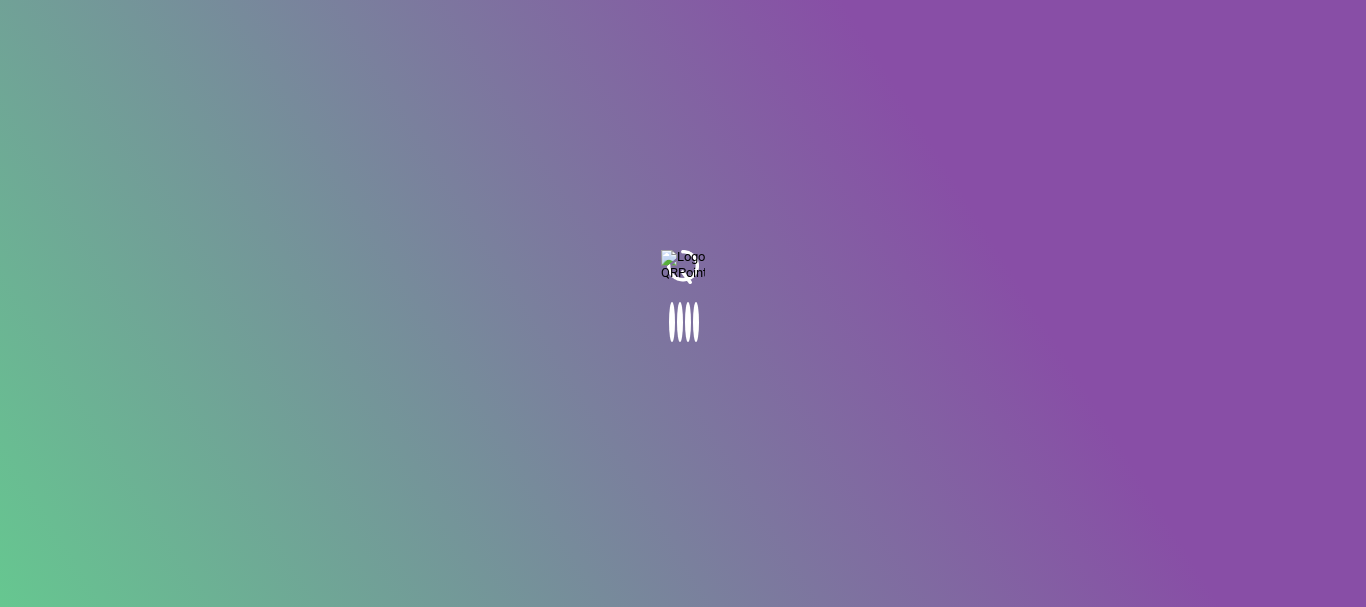 scroll, scrollTop: 0, scrollLeft: 0, axis: both 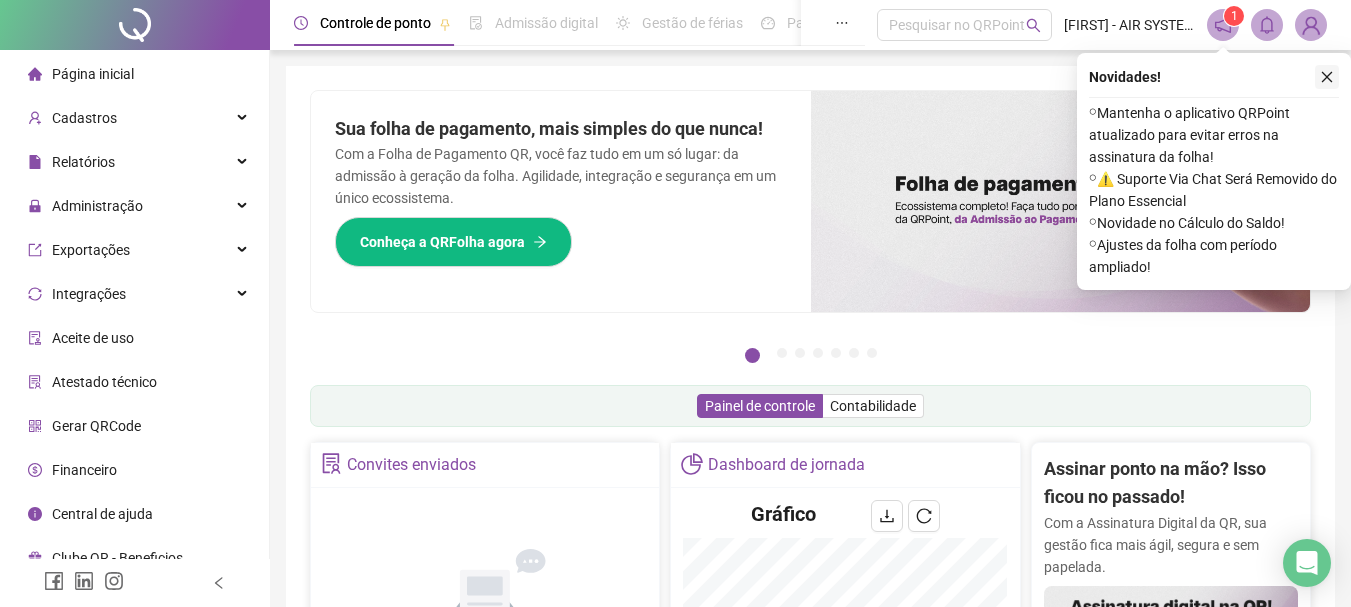 click 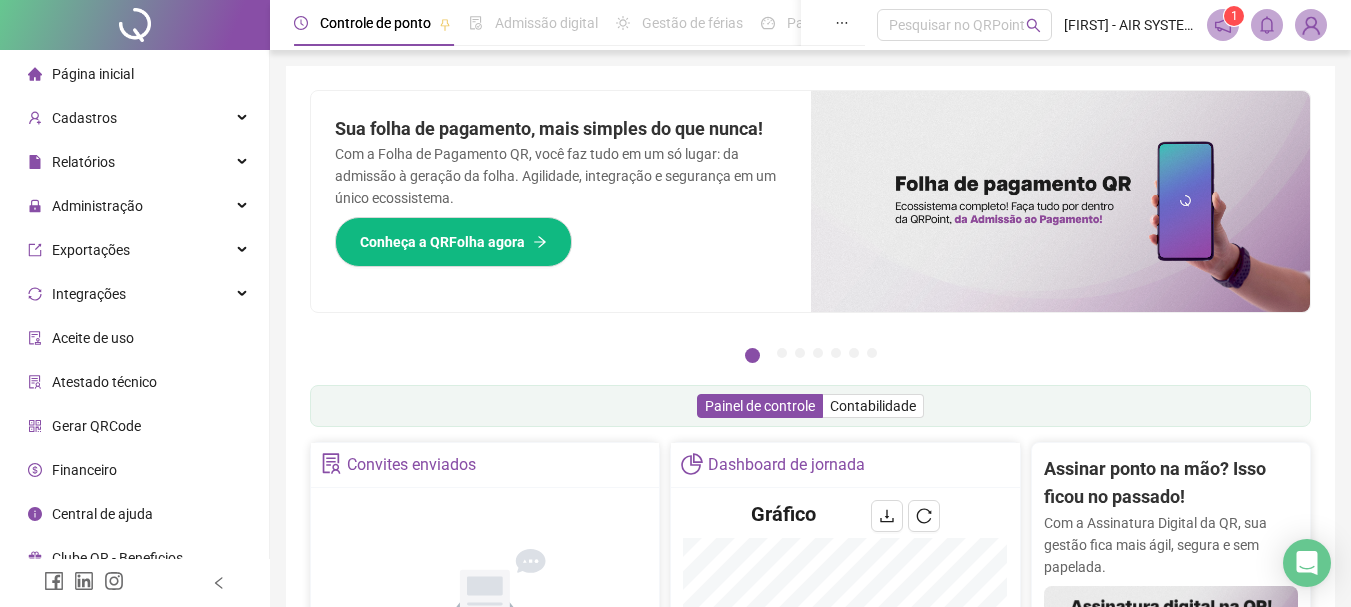 scroll, scrollTop: 400, scrollLeft: 0, axis: vertical 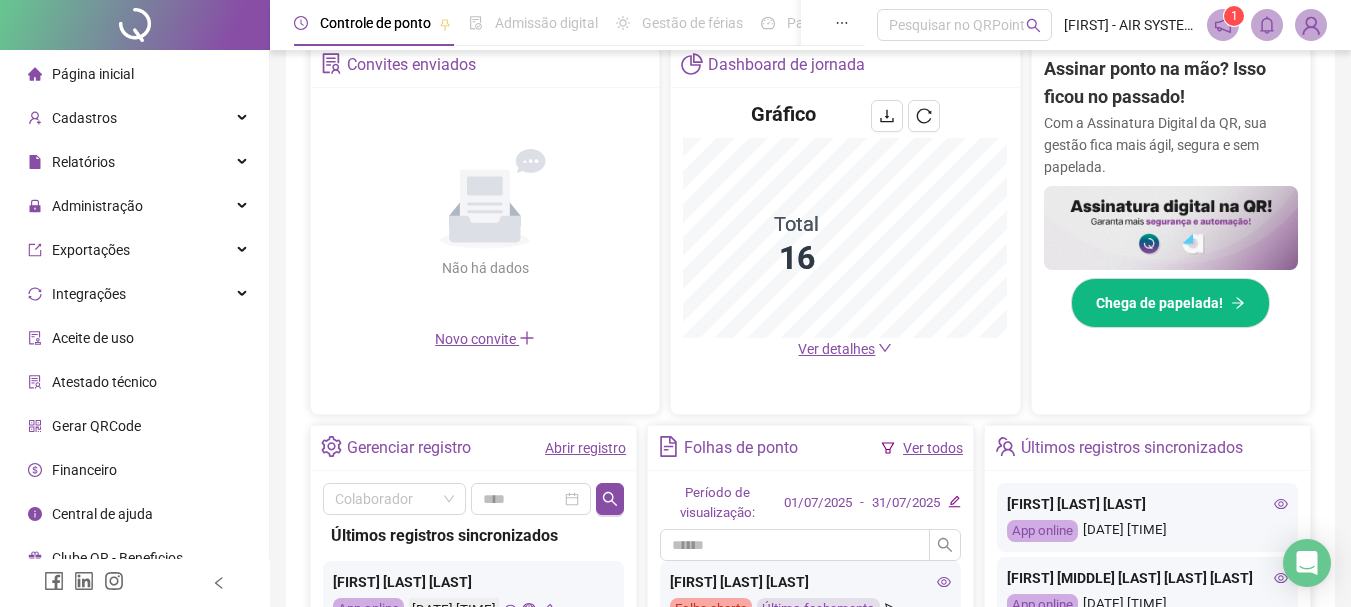 click on "Ver detalhes" at bounding box center (836, 349) 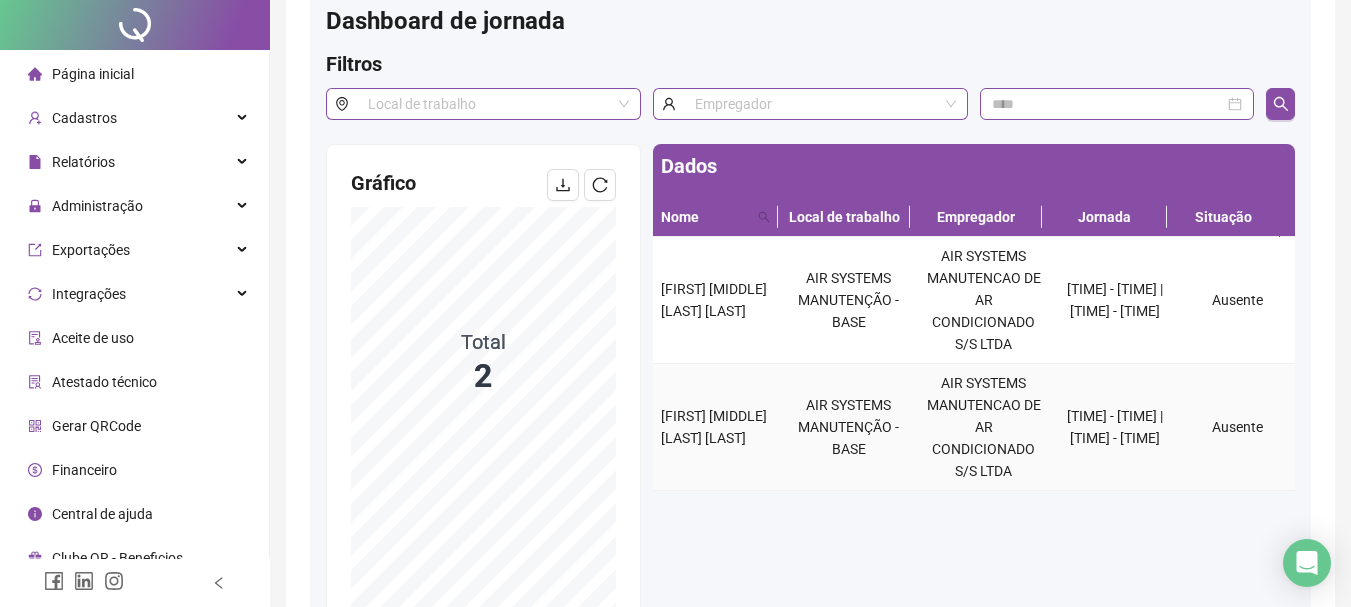 scroll, scrollTop: 200, scrollLeft: 0, axis: vertical 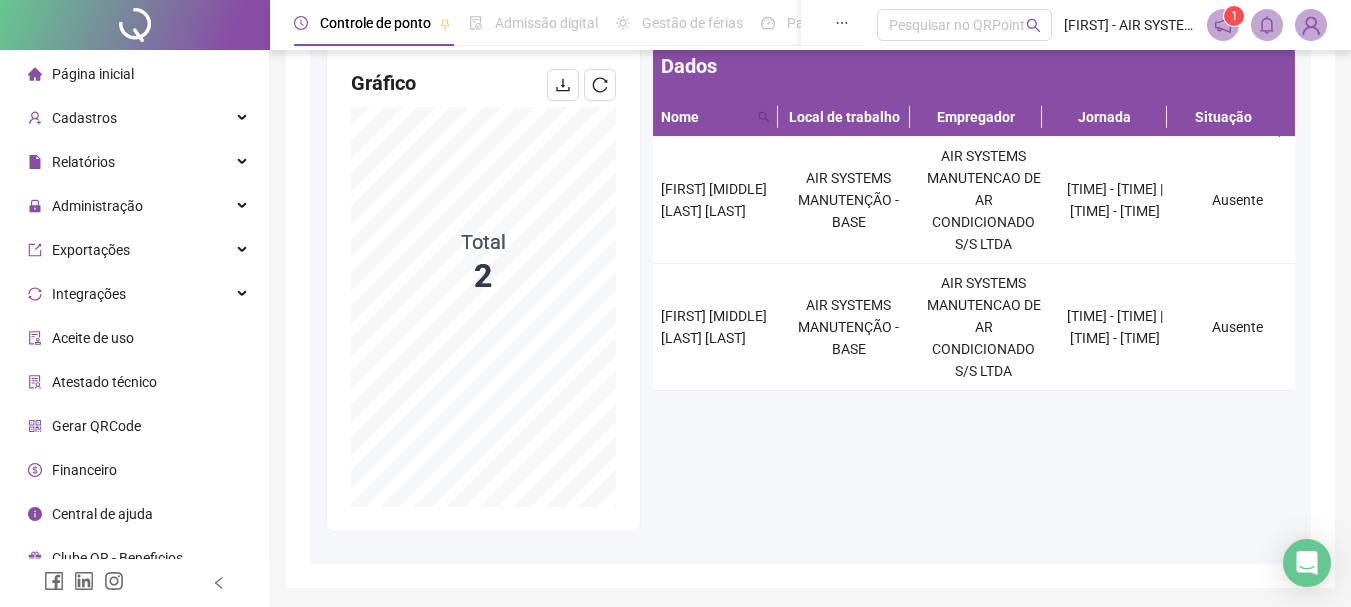 click on "Página inicial Cadastros Relatórios Administração Exportações Integrações Aceite de uso Atestado técnico GerarQRCode Financeiro Central de ajuda Clube QR - Beneficios Controle de ponto Admissão digital Gestão de férias Painel do DP Folha de pagamento   Pesquisar no QRPoint [FIRST] - AIR SYSTEMS MANUTENÇÃO 1 Dashboard de jornada Filtros Local de trabalho Empregador Gráfico Total 2 Dados Nome Local de trabalho Empregador Jornada Situação           [FIRST] [MIDDLE] [LAST] [LAST] AIR SYSTEMS MANUTENÇÃO - BASE AIR SYSTEMS MANUTENCAO DE AR CONDICIONADO S/S LTDA [TIME] - [TIME] | [TIME] - [TIME] Ausente [FIRST] [MIDDLE] [LAST] AIR SYSTEMS MANUTENÇÃO - BASE AIR SYSTEMS MANUTENCAO DE AR CONDICIONADO S/S LTDA [TIME] - [TIME] | [TIME] - [TIME] Ausente QRPoint © 2025  -  Versão   2.89.3   -  Reportar bug e/ou melhoria
Novidades ! ⚬  Mantenha o aplicativo QRPoint atualizado para evitar erros na assinatura da folha! ⚬  ⚠️ Suporte Via Chat Será Removido do Plano Essencial ⚬  ⚬" at bounding box center (675, 103) 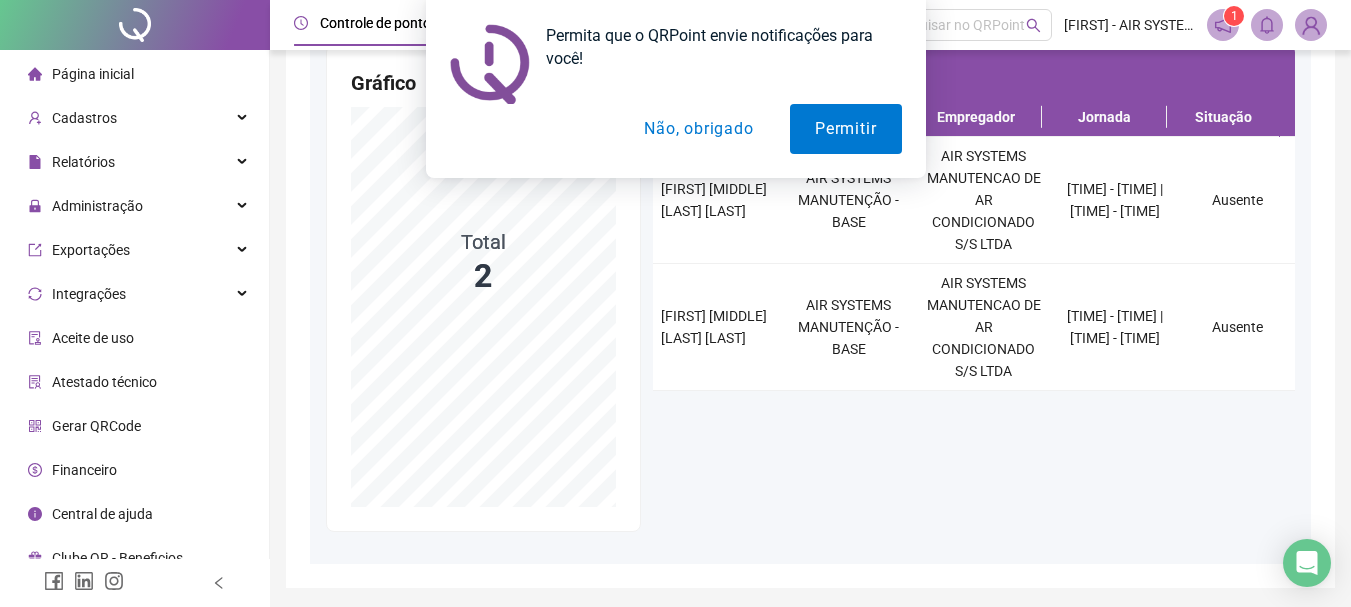 click on "Não, obrigado" at bounding box center (698, 129) 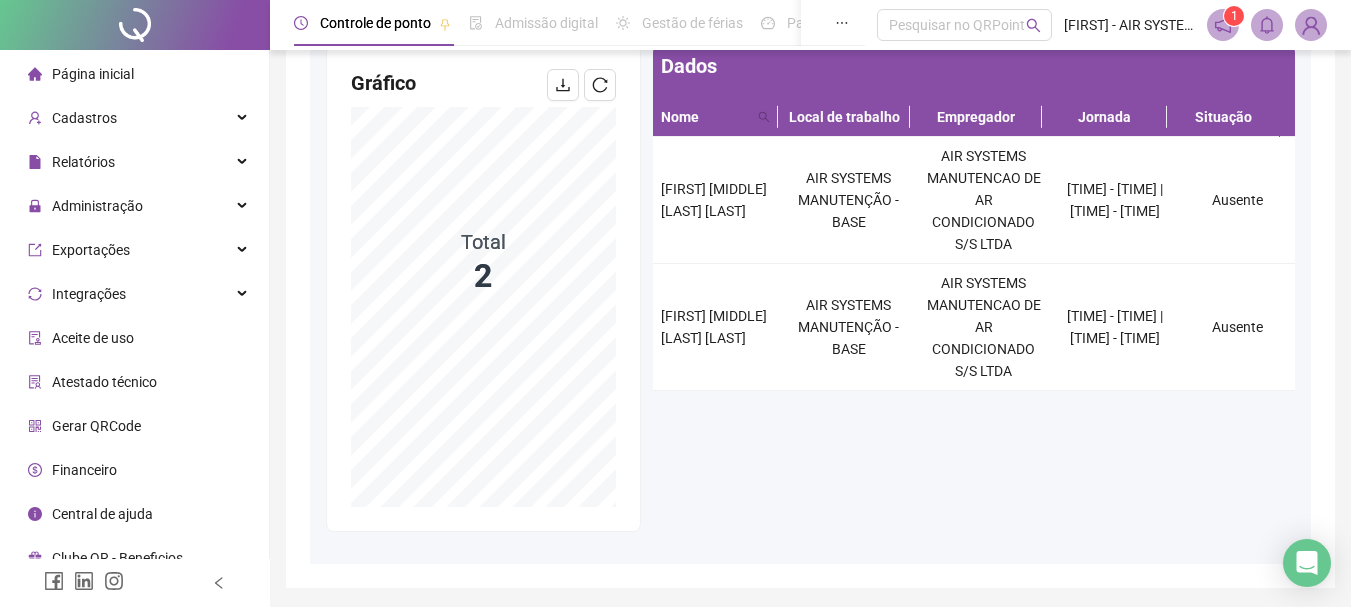 click on "Página inicial" at bounding box center (93, 74) 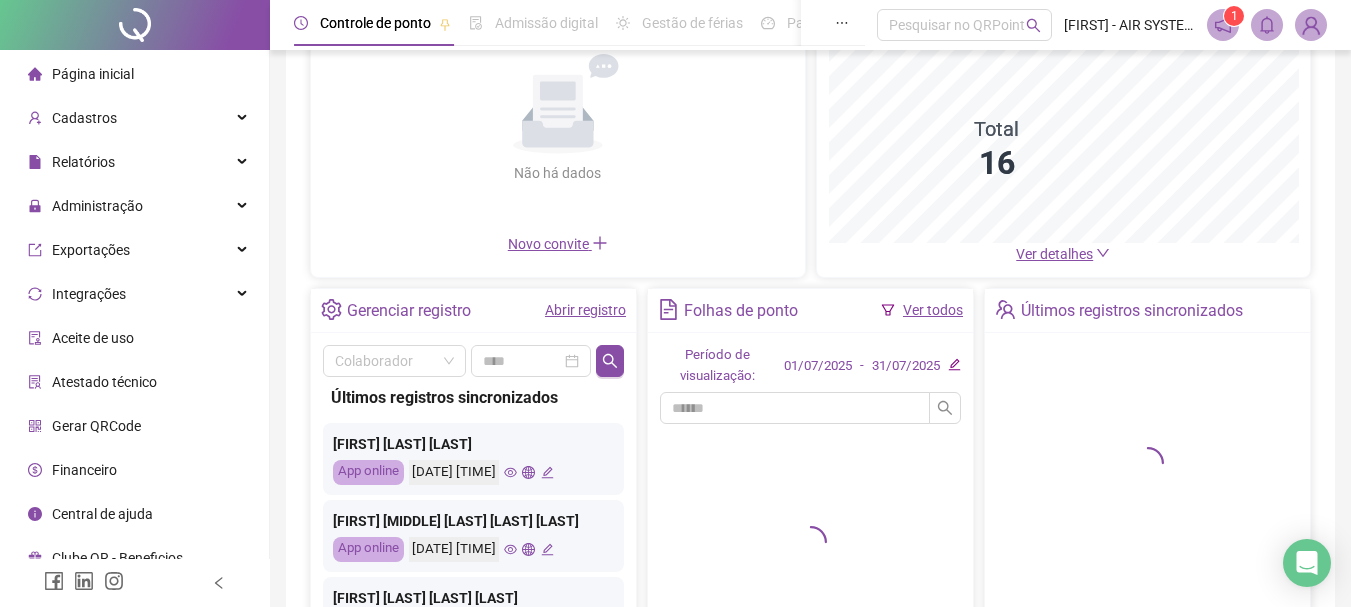 scroll, scrollTop: 500, scrollLeft: 0, axis: vertical 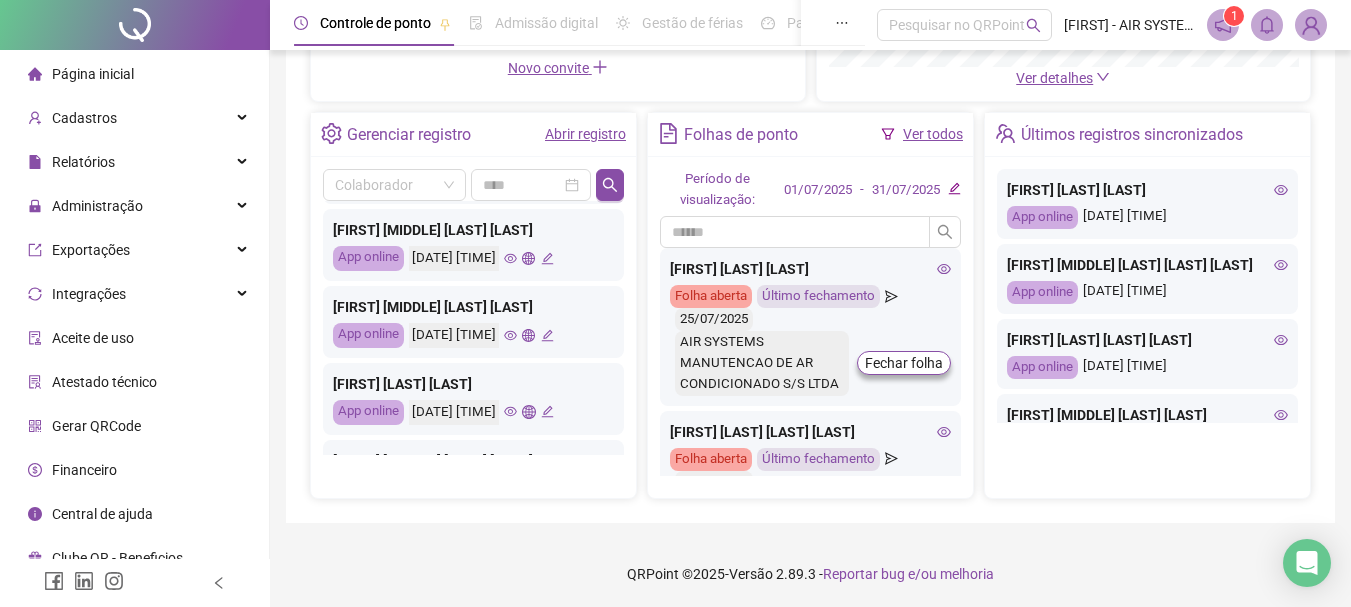 click 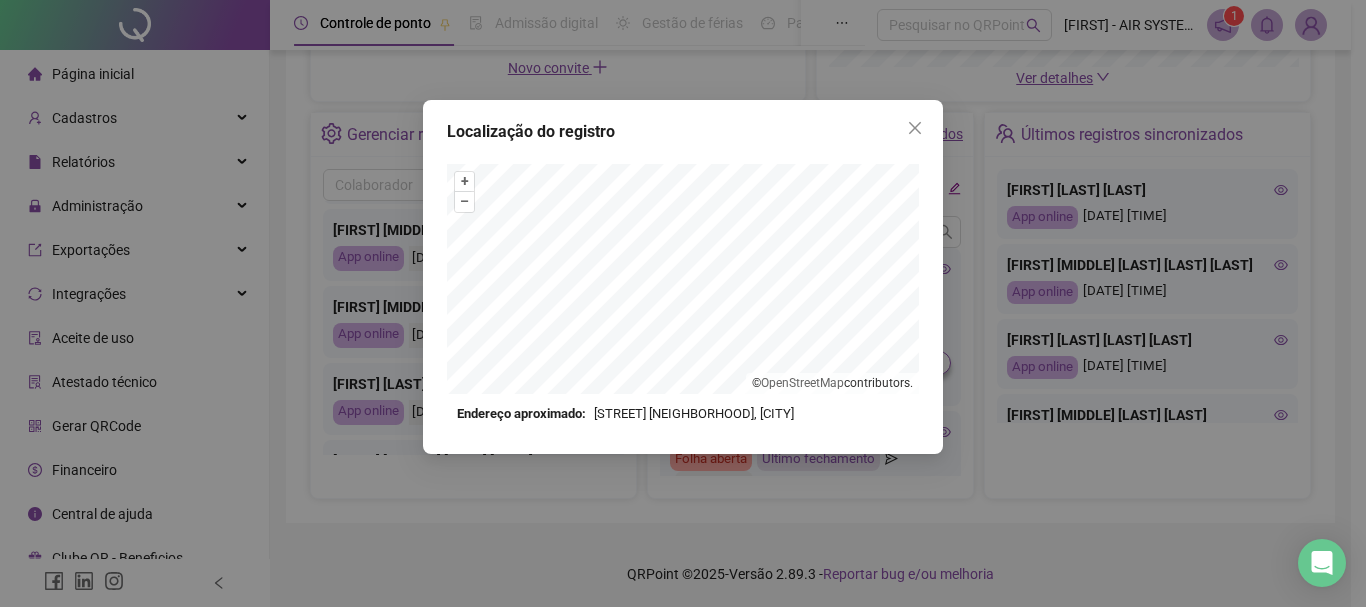 click 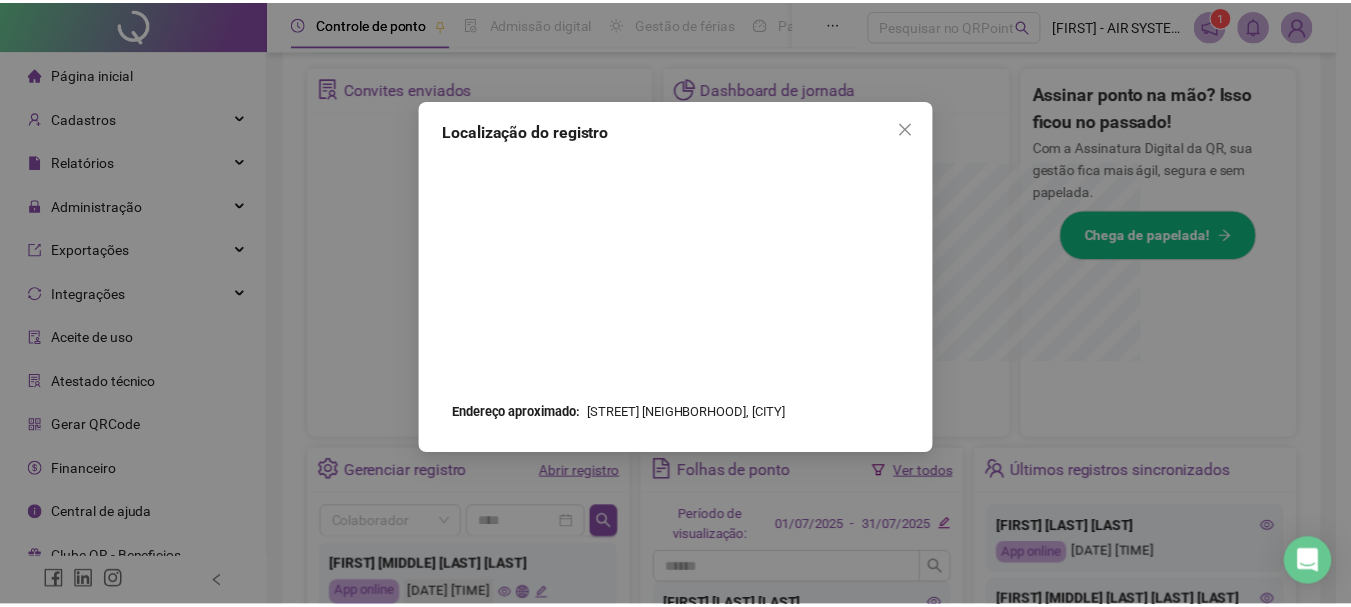 scroll, scrollTop: 671, scrollLeft: 0, axis: vertical 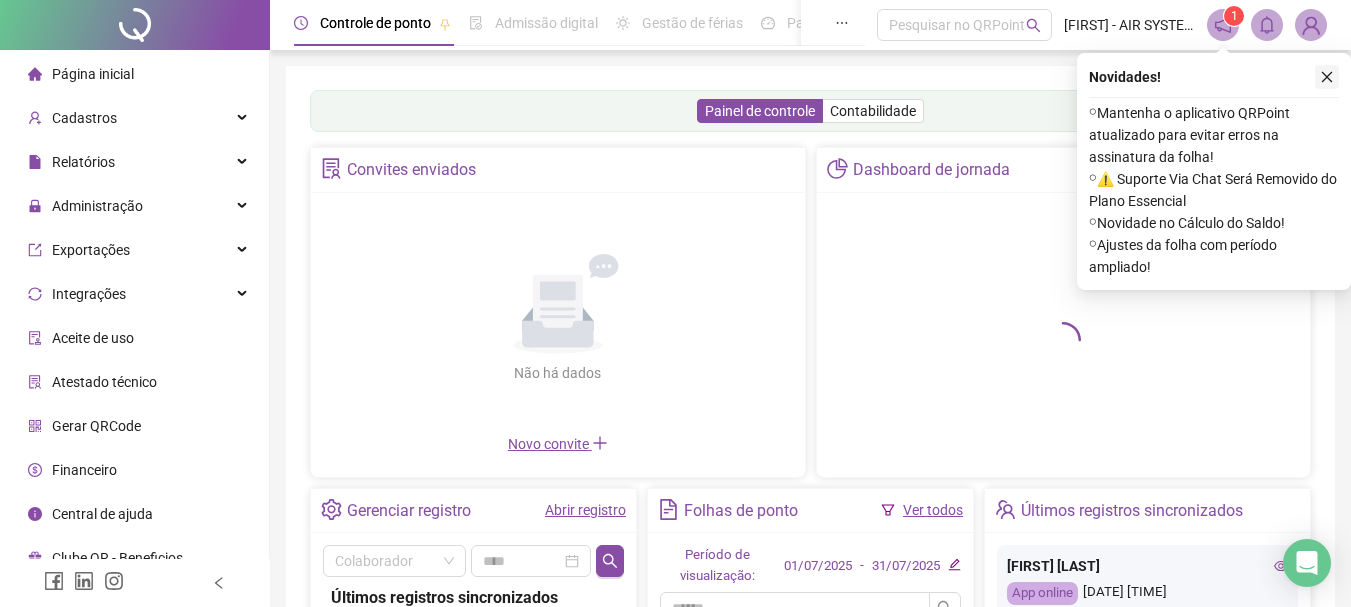 click 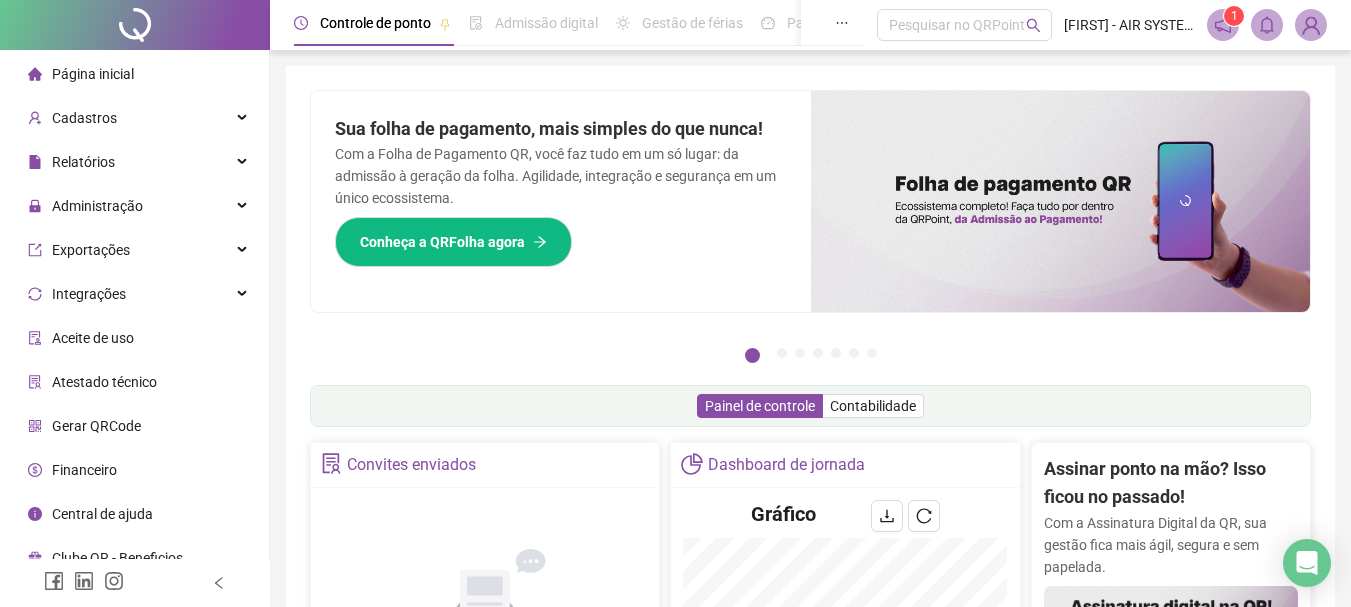 scroll, scrollTop: 200, scrollLeft: 0, axis: vertical 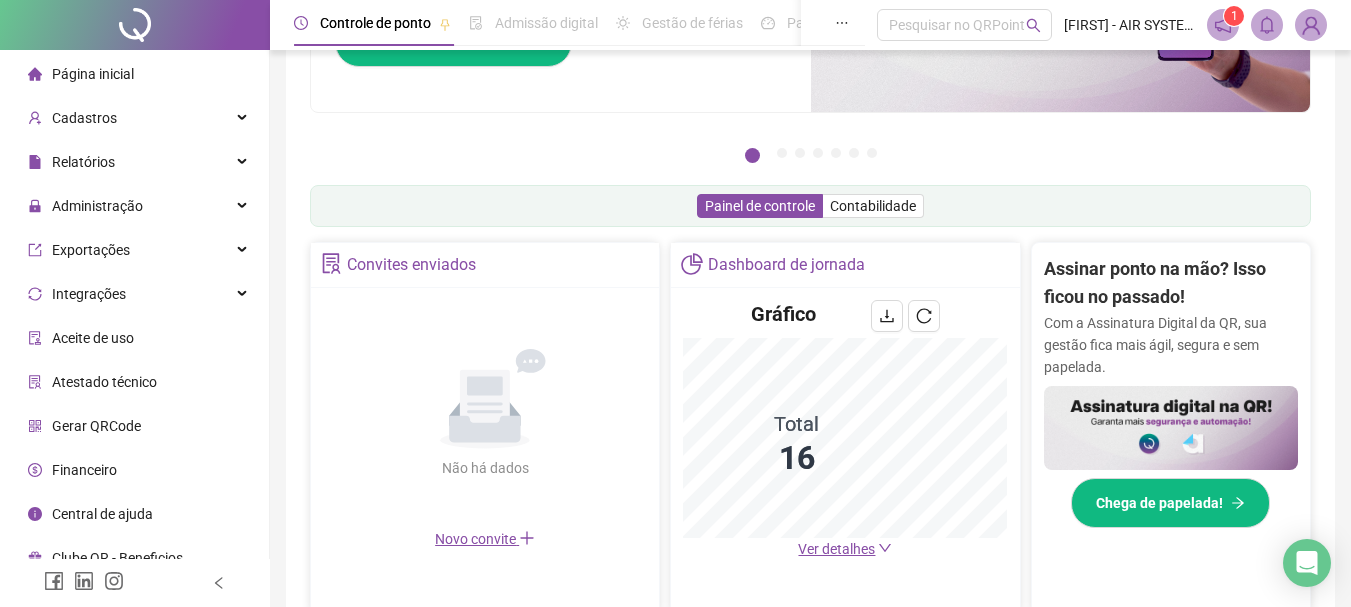 click on "Ver detalhes" at bounding box center [836, 549] 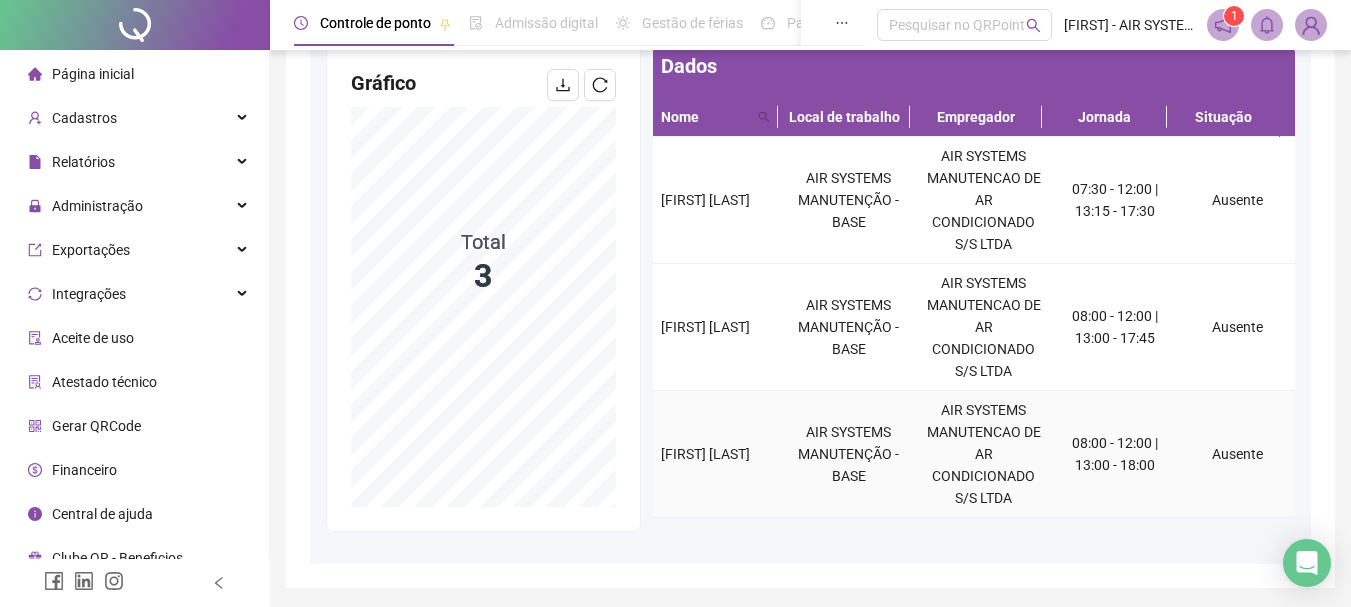 scroll, scrollTop: 267, scrollLeft: 0, axis: vertical 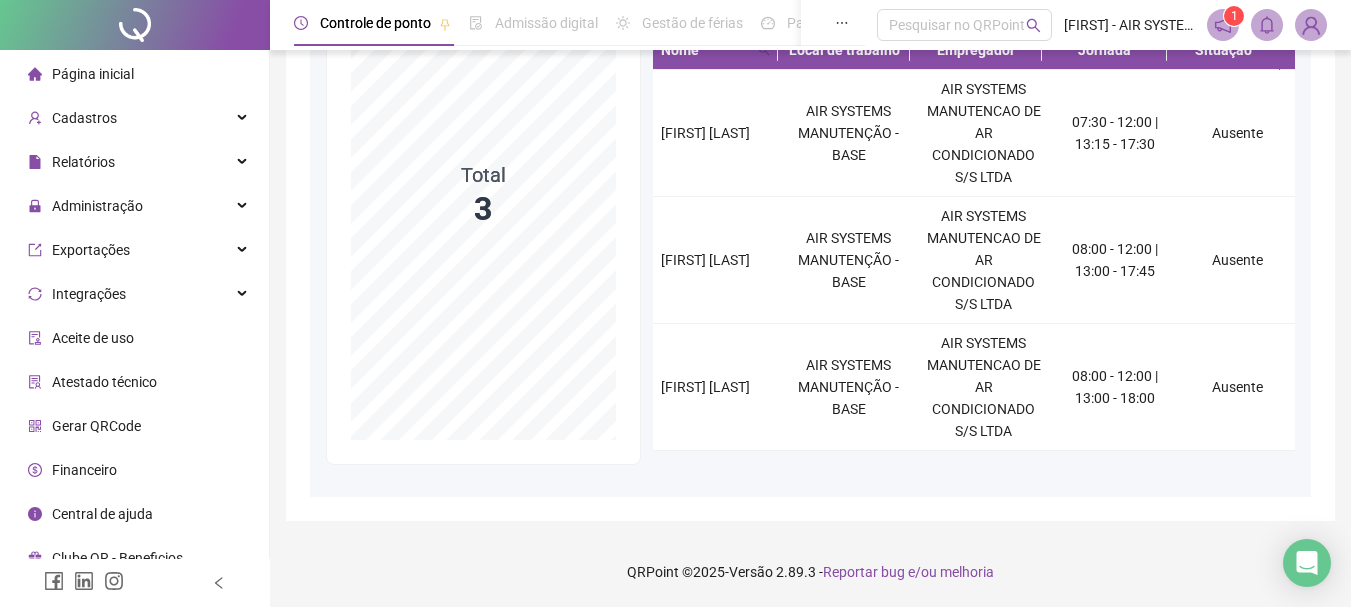 click on "Página inicial" at bounding box center (93, 74) 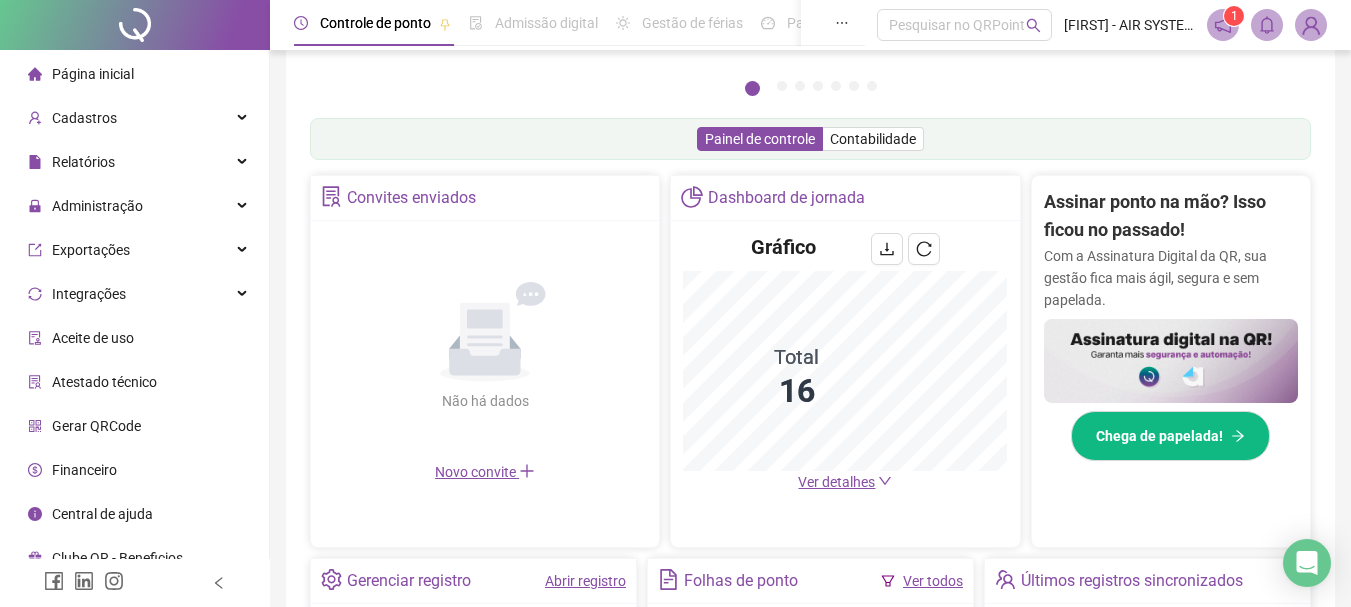 click on "Página inicial Cadastros Relatórios Administração Exportações Integrações Aceite de uso Atestado técnico Gerar QRCode Financeiro Central de ajuda Clube QR - Beneficios" at bounding box center [135, 316] 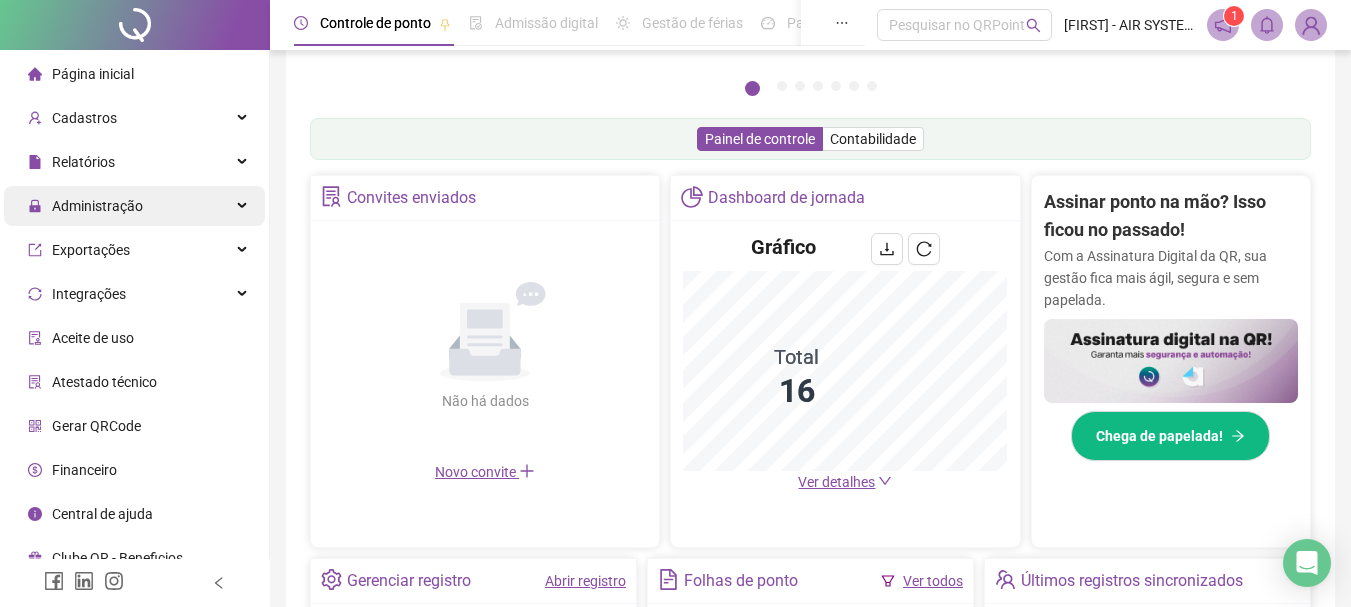click on "Administração" at bounding box center [134, 206] 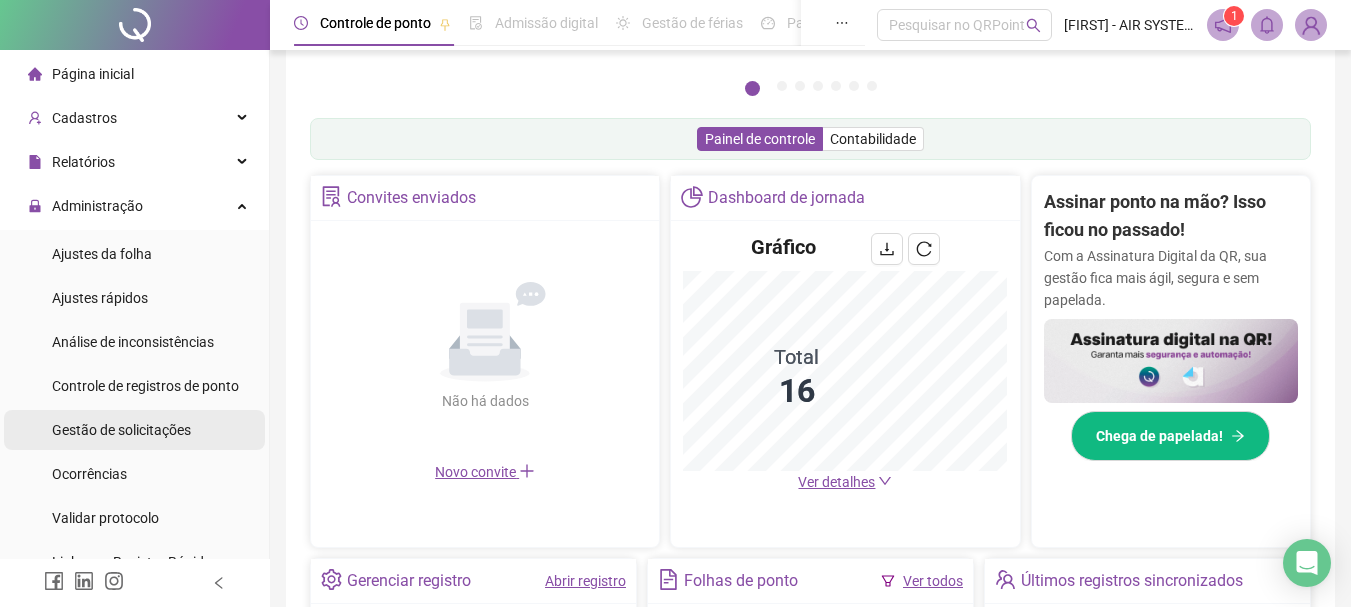 click on "Gestão de solicitações" at bounding box center (121, 430) 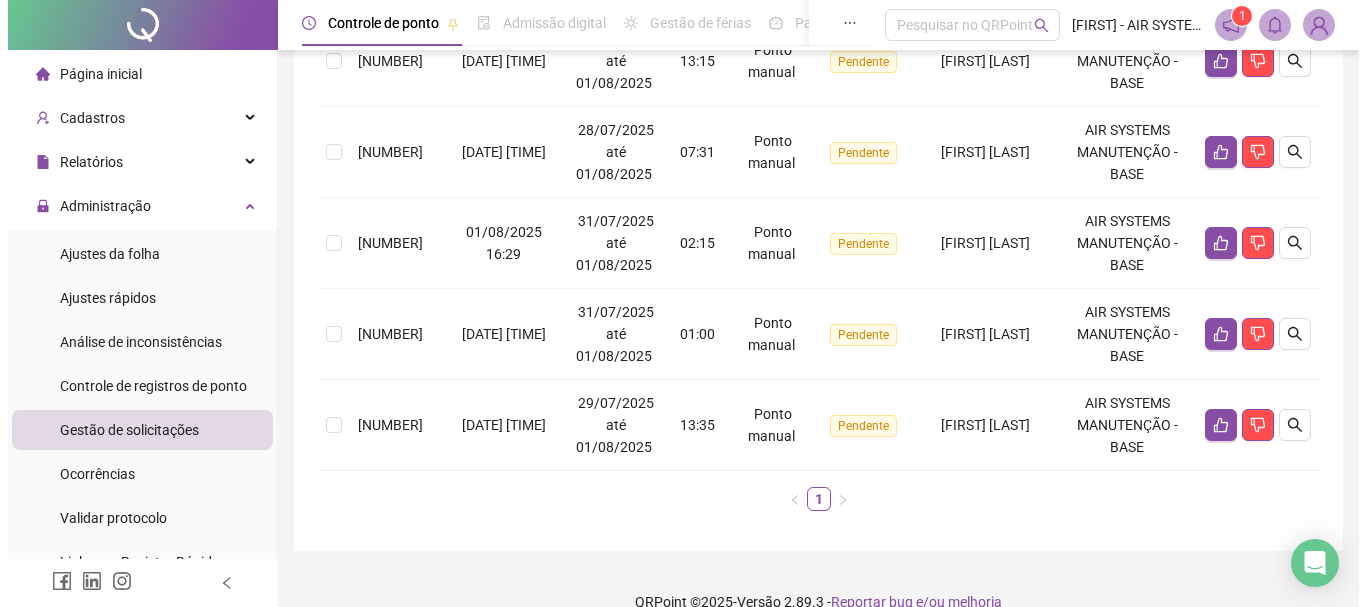 scroll, scrollTop: 630, scrollLeft: 0, axis: vertical 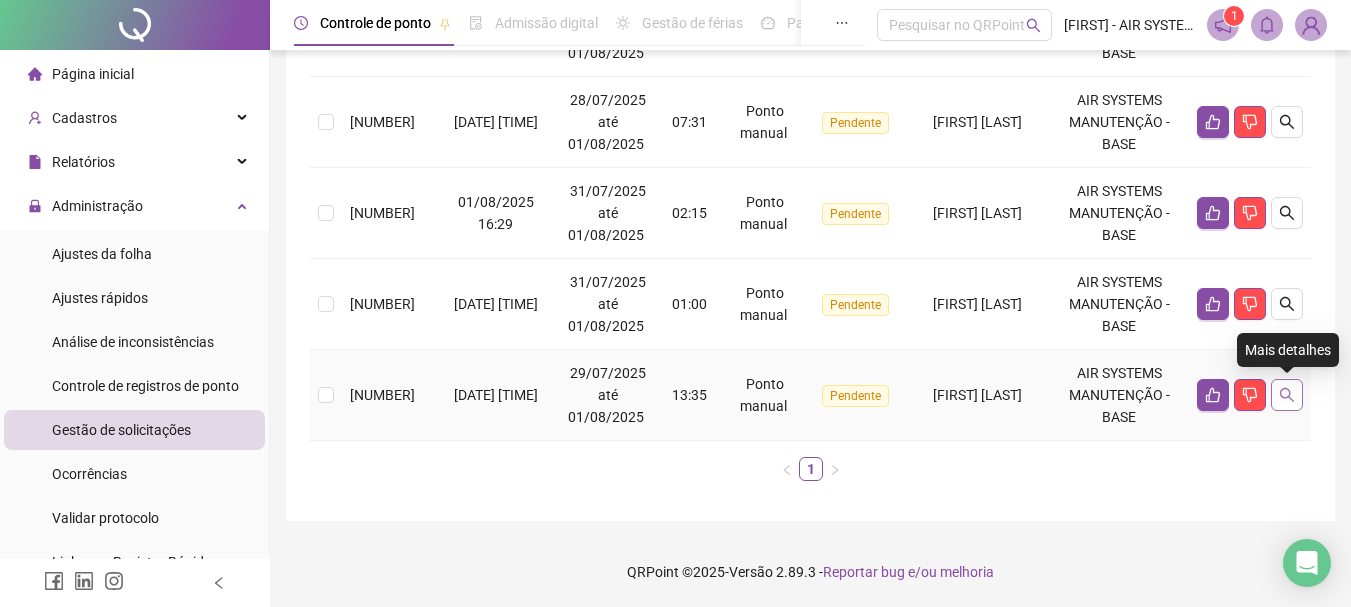 click 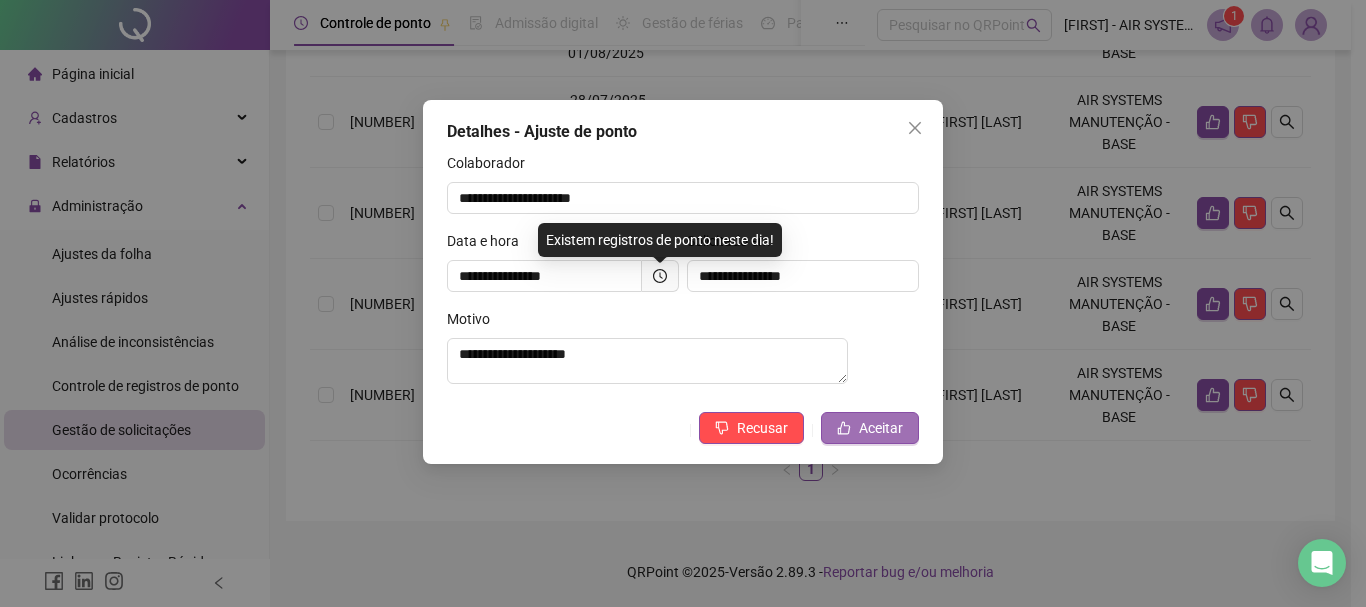 click on "Aceitar" at bounding box center [870, 428] 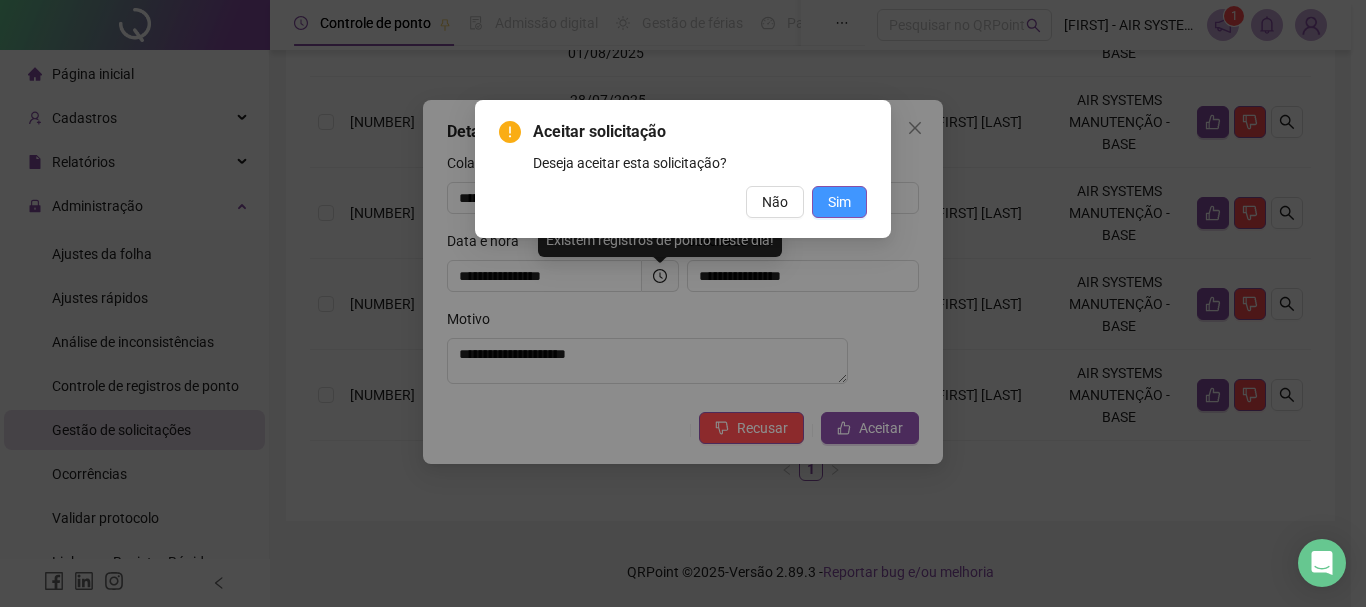 click on "Sim" at bounding box center [839, 202] 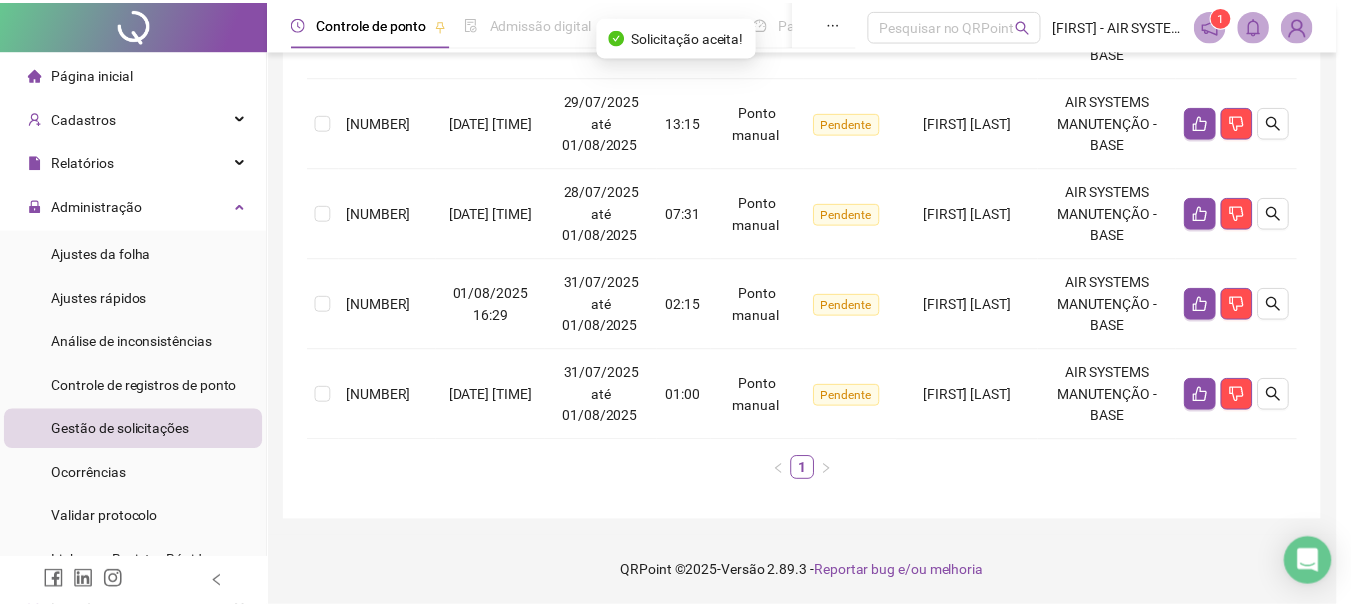 scroll, scrollTop: 539, scrollLeft: 0, axis: vertical 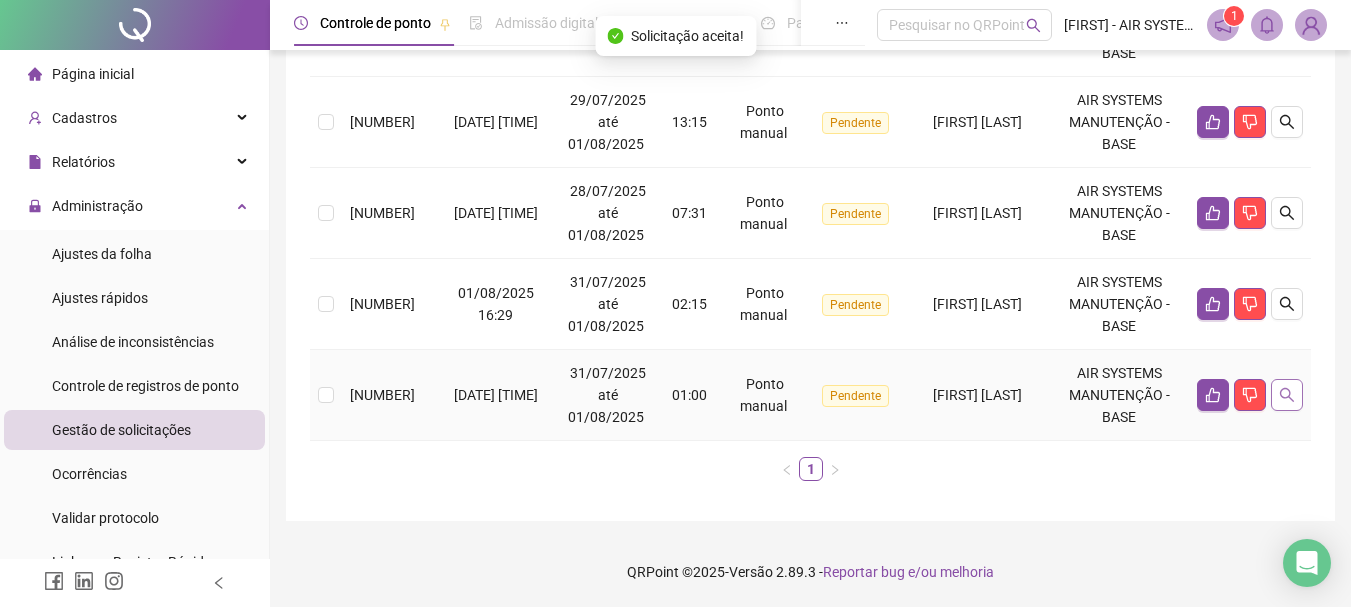 click at bounding box center [1287, 395] 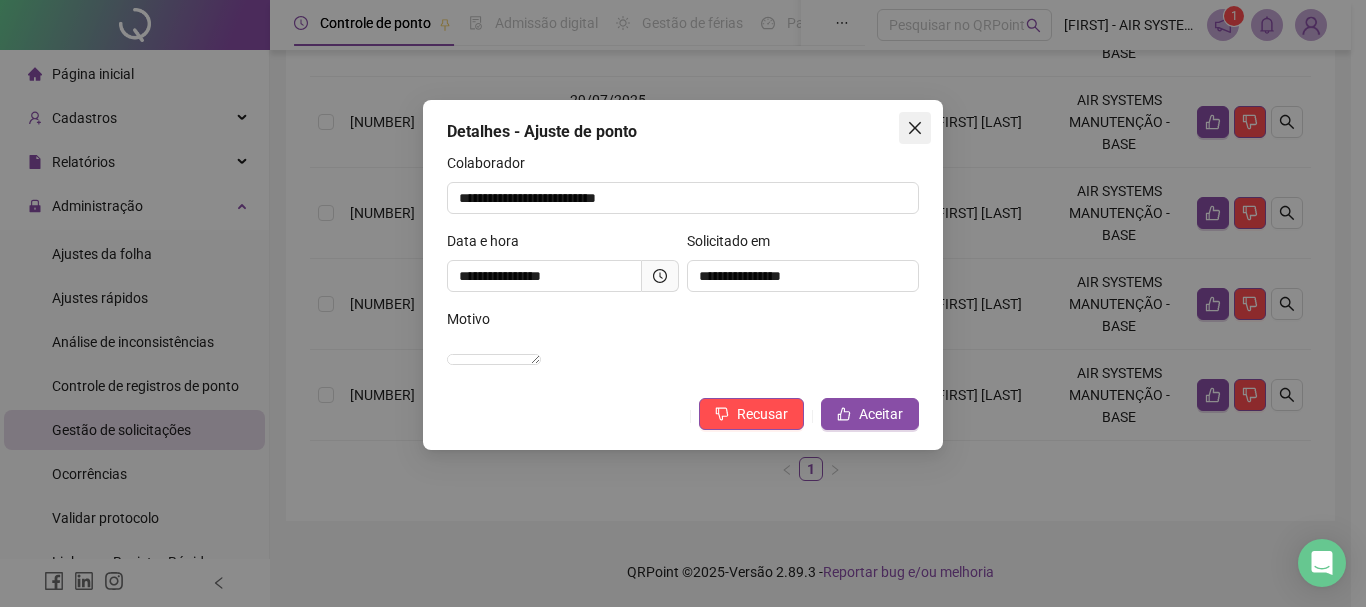 click 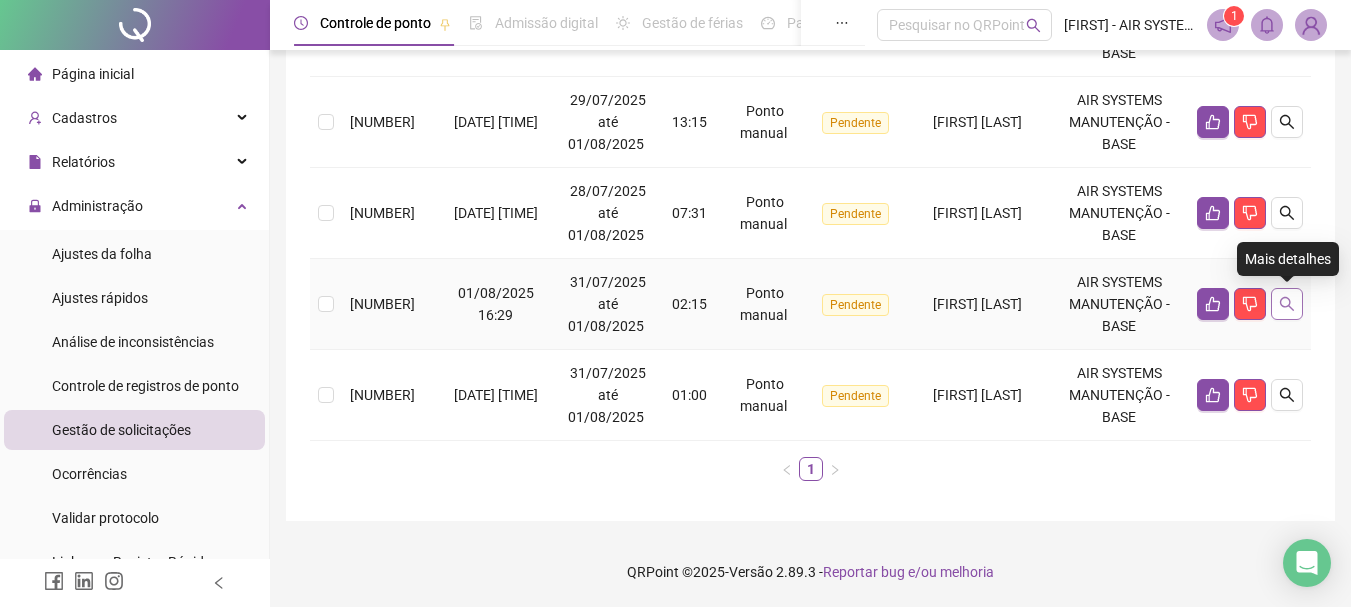 click 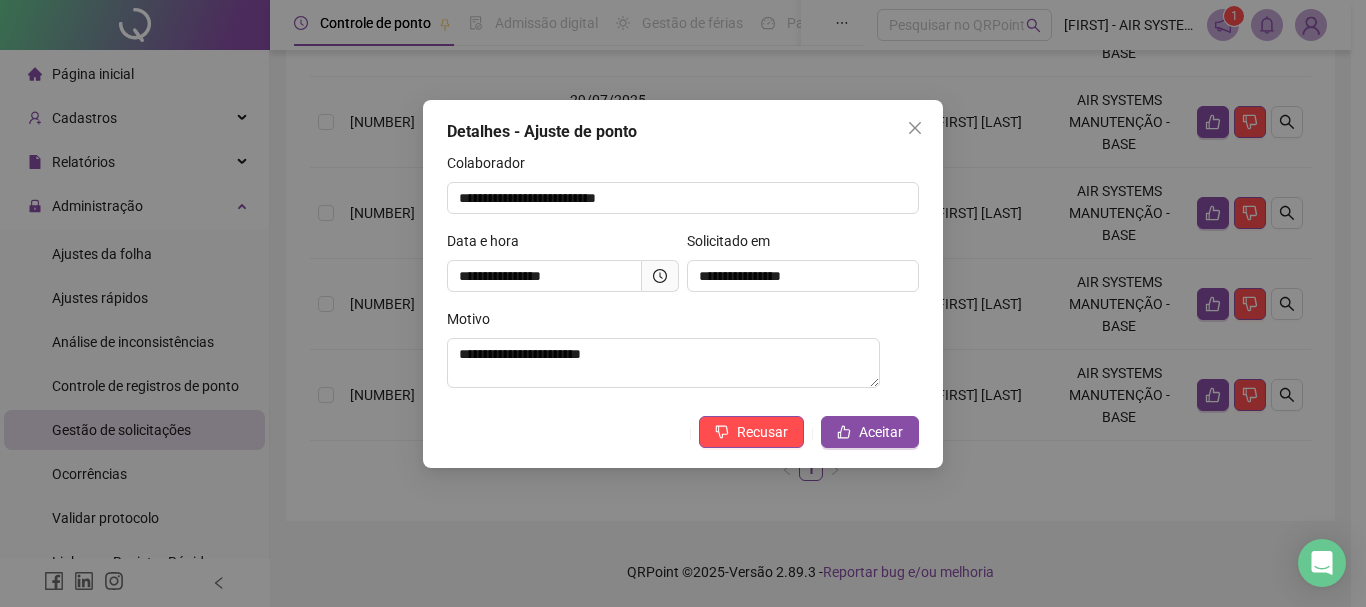 click 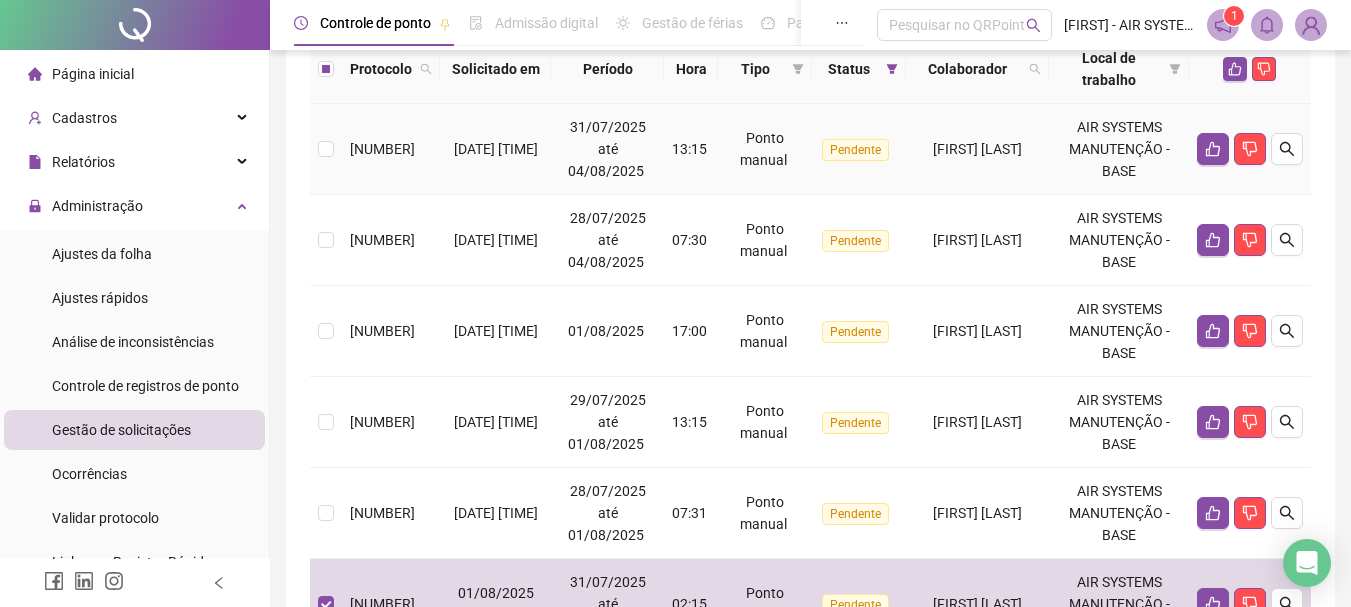 scroll, scrollTop: 0, scrollLeft: 0, axis: both 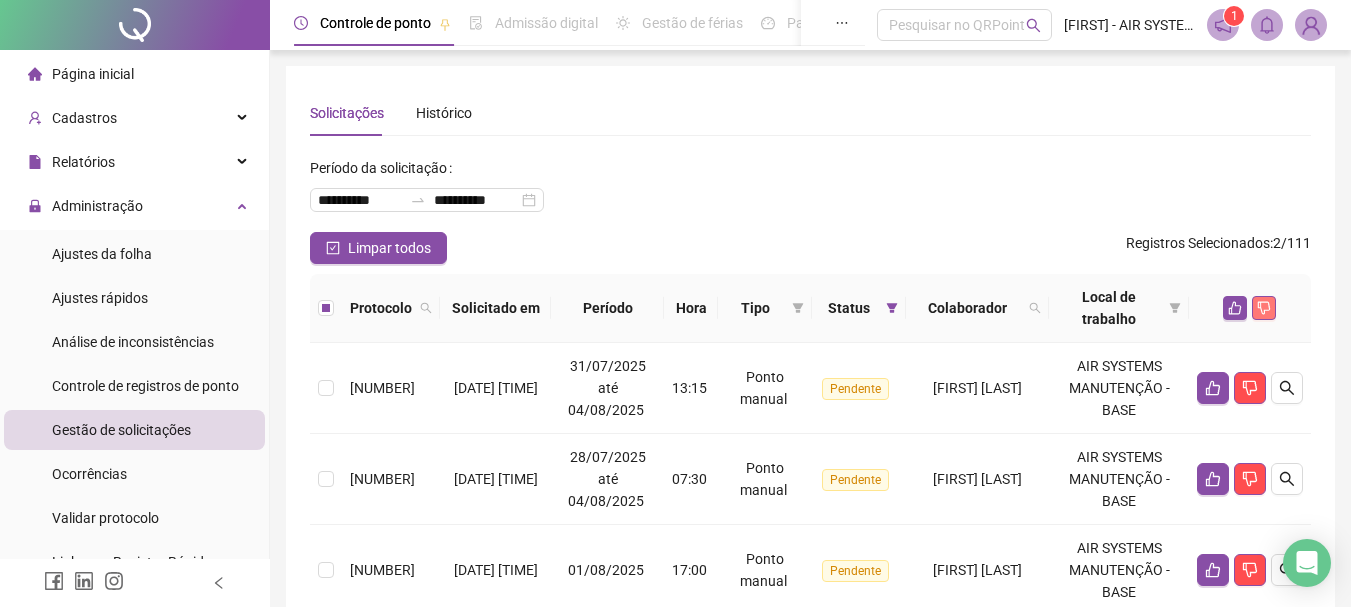 click 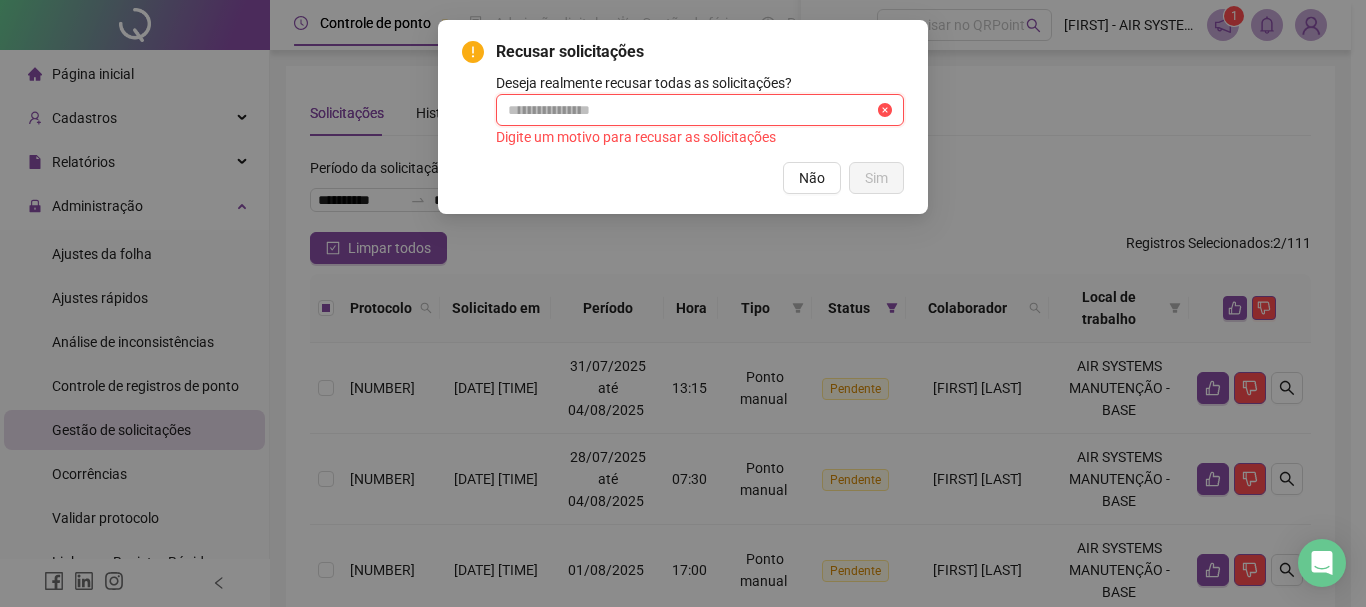 click at bounding box center (691, 110) 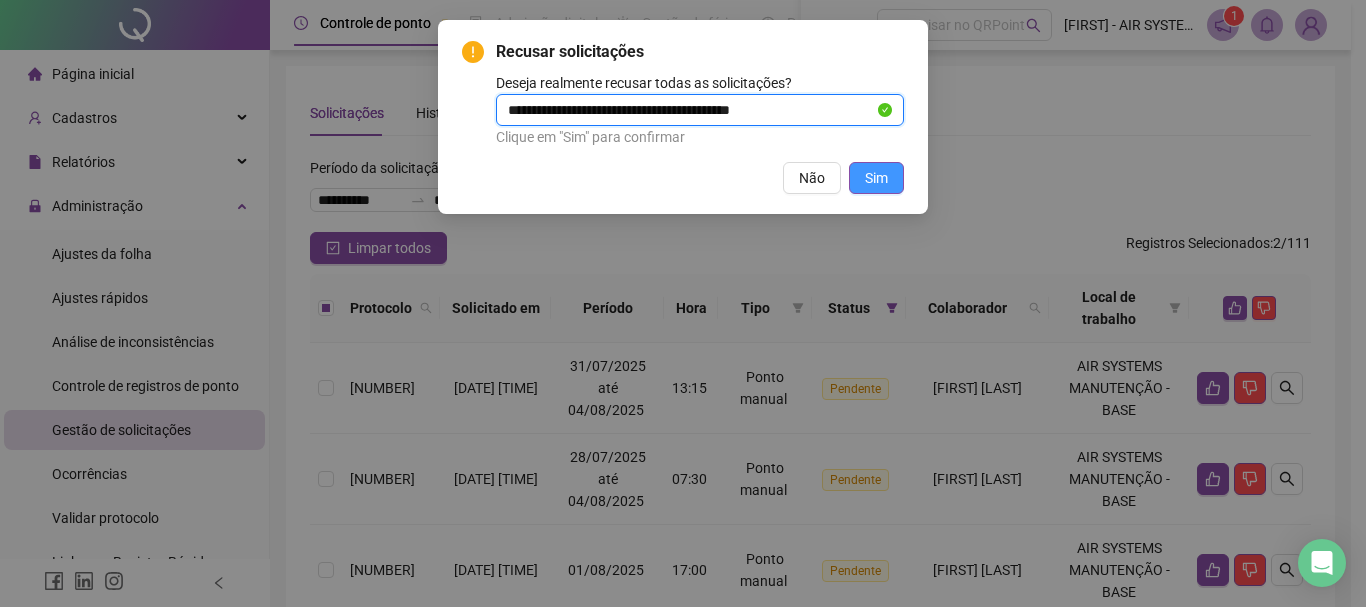 type on "**********" 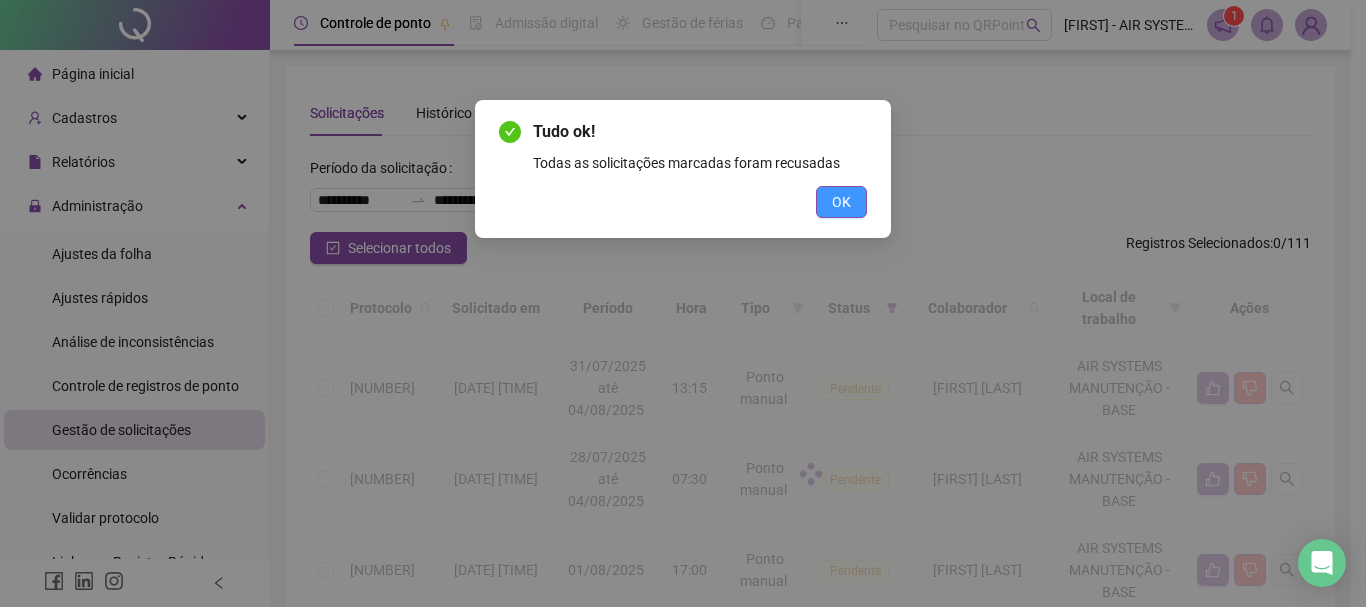 click on "OK" at bounding box center (841, 202) 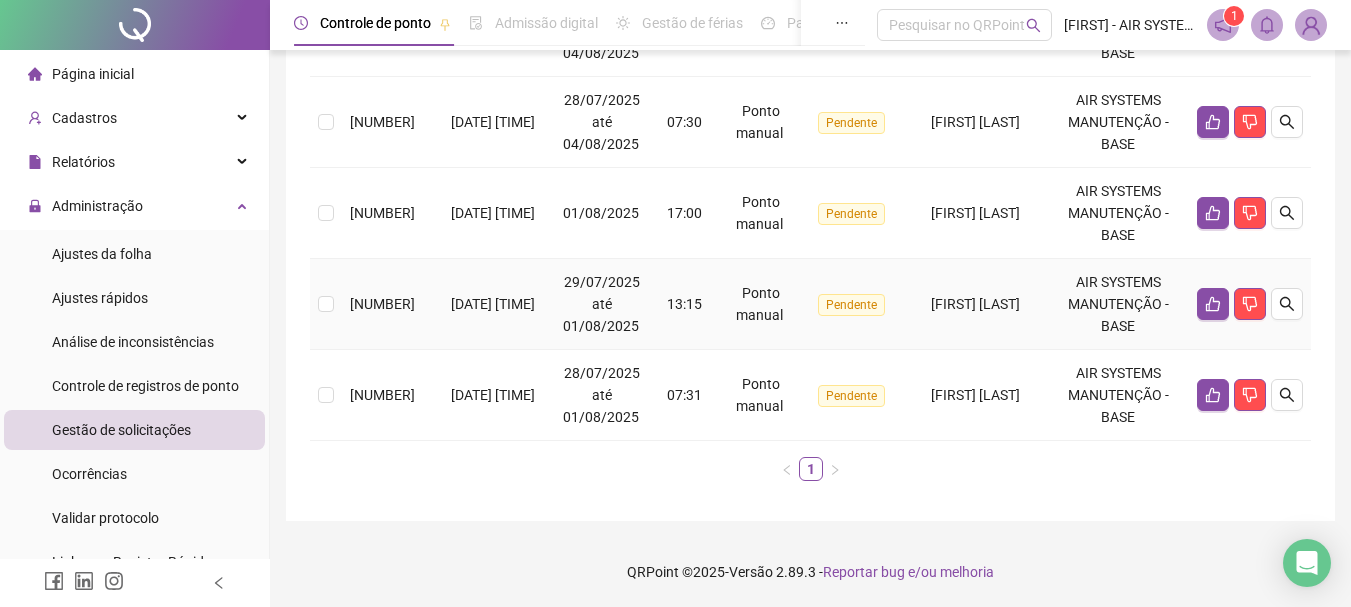 scroll, scrollTop: 357, scrollLeft: 0, axis: vertical 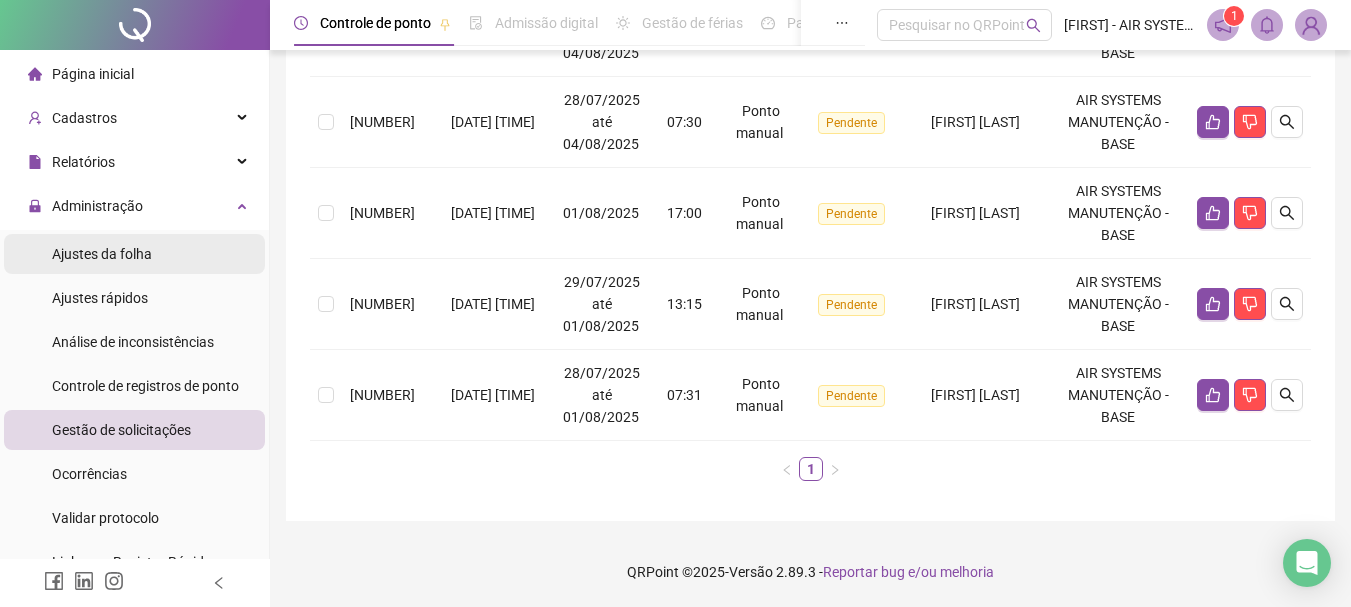 click on "Ajustes da folha" at bounding box center [102, 254] 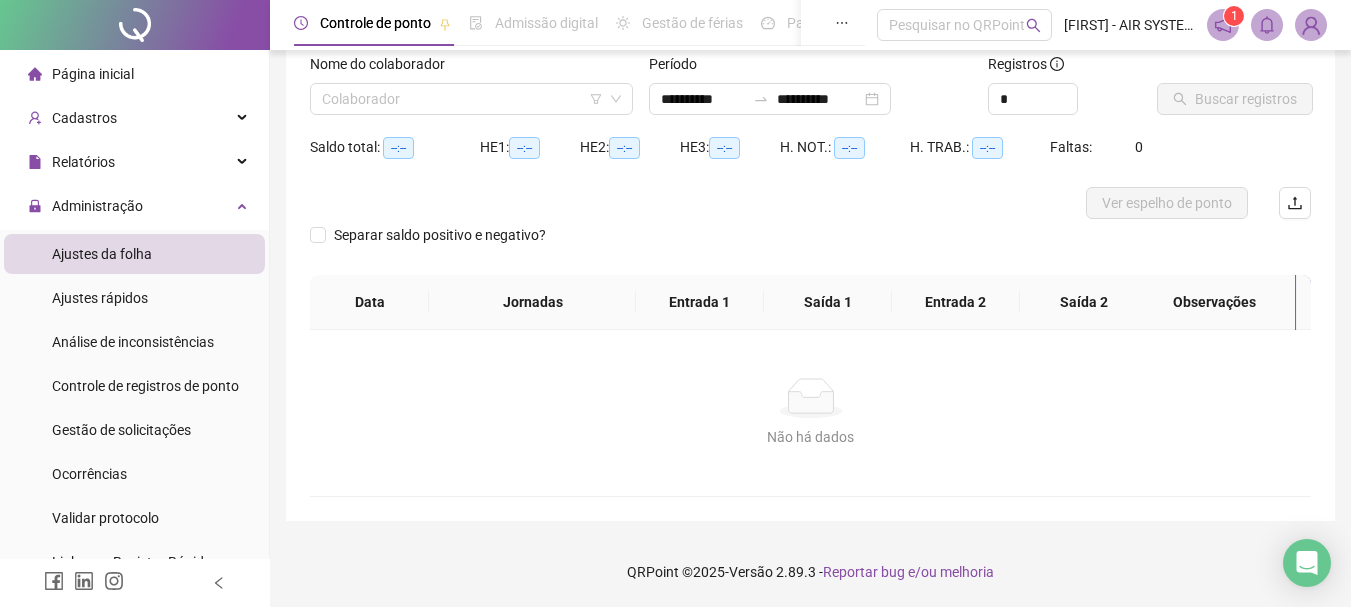 scroll, scrollTop: 131, scrollLeft: 0, axis: vertical 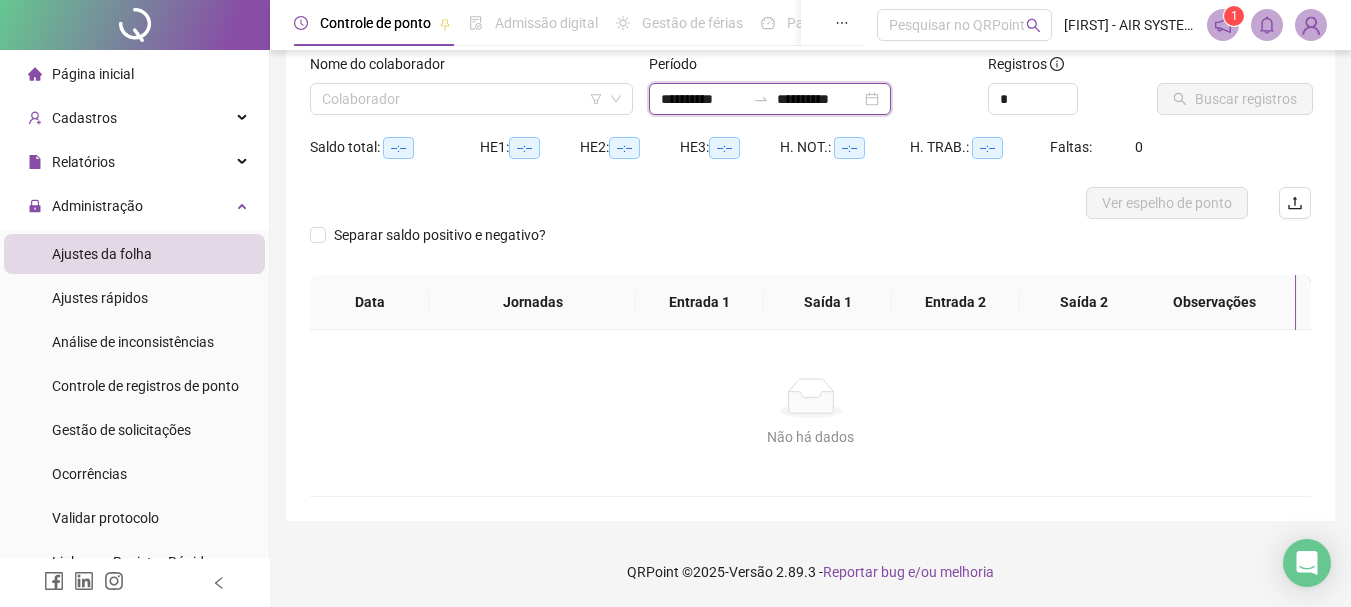 click on "**********" at bounding box center (703, 99) 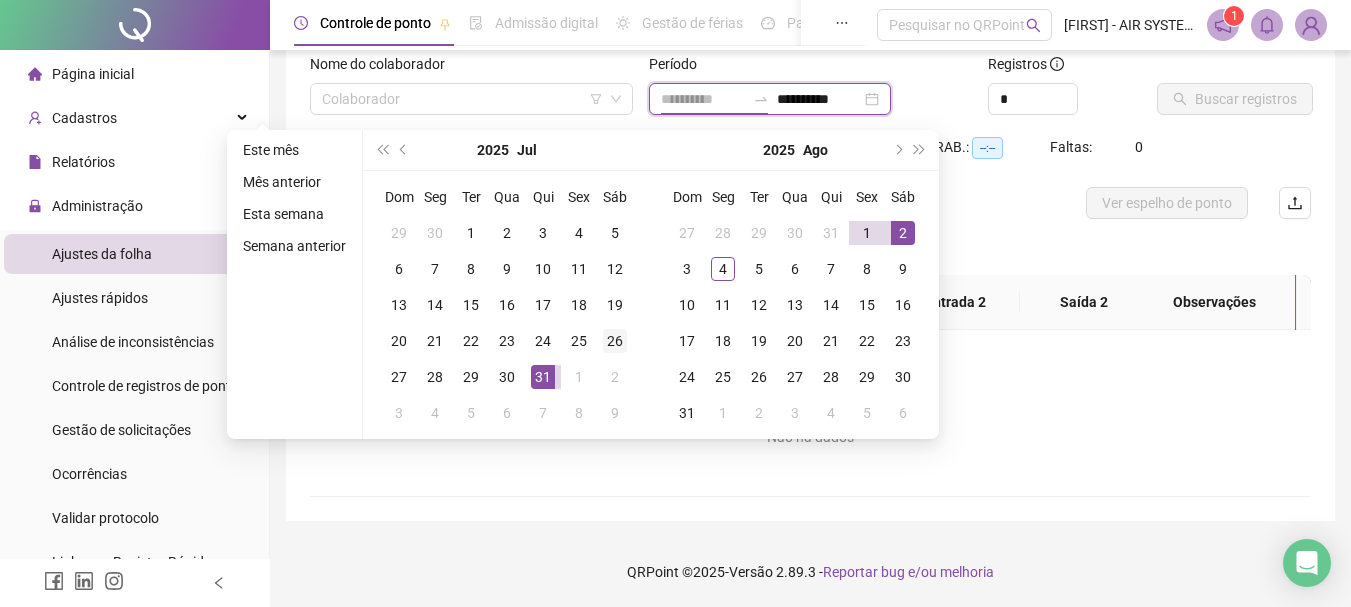 type on "**********" 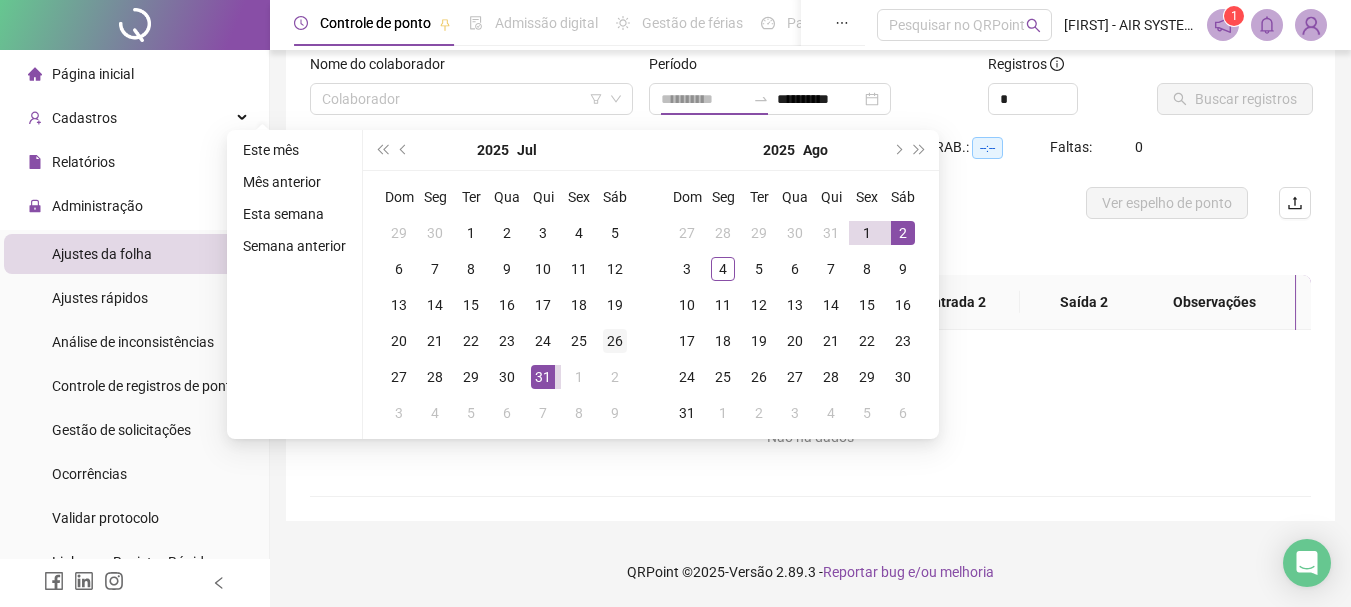 click on "26" at bounding box center (615, 341) 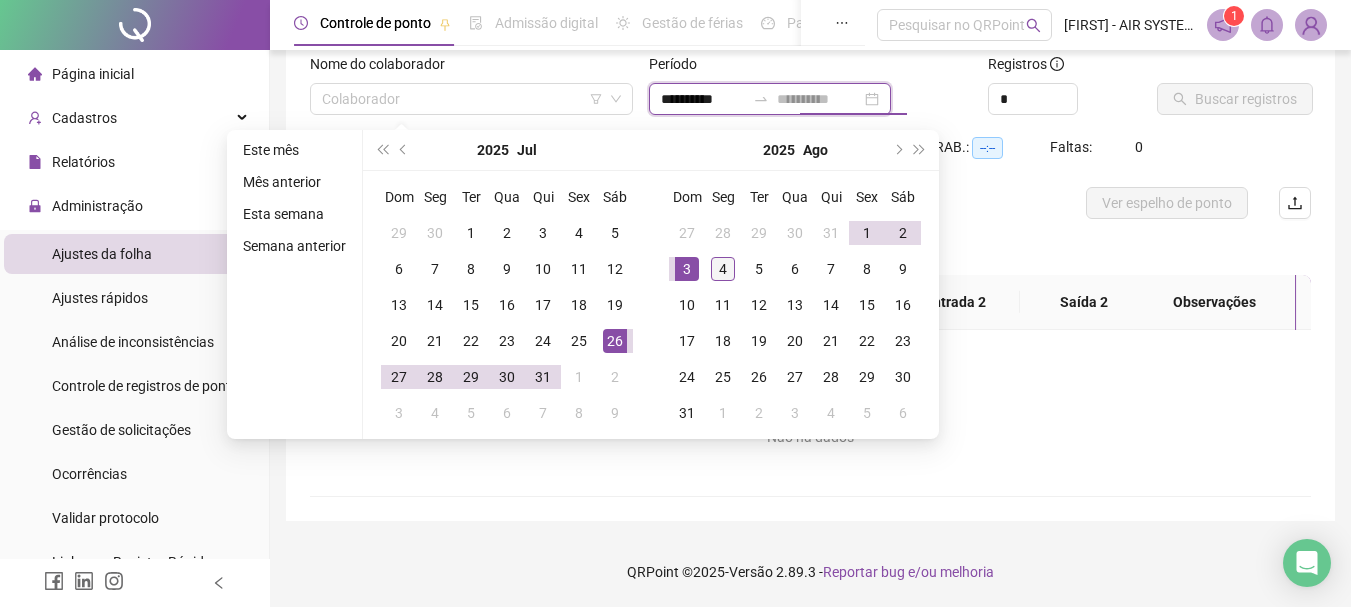 type on "**********" 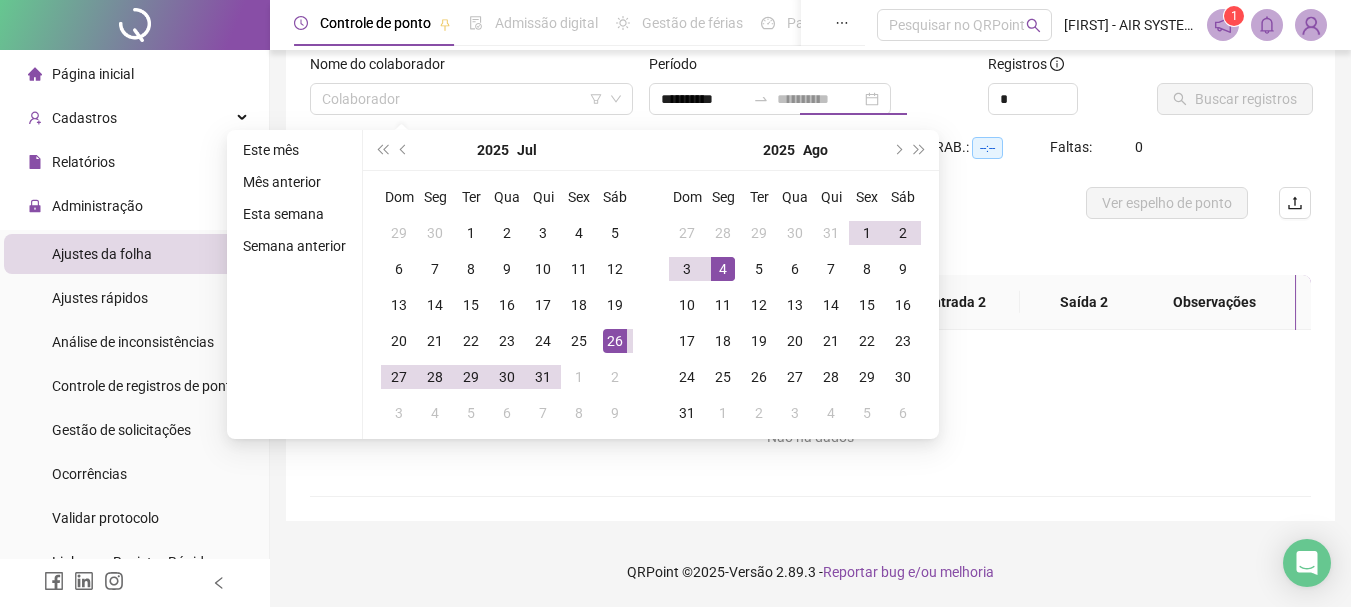 click on "4" at bounding box center (723, 269) 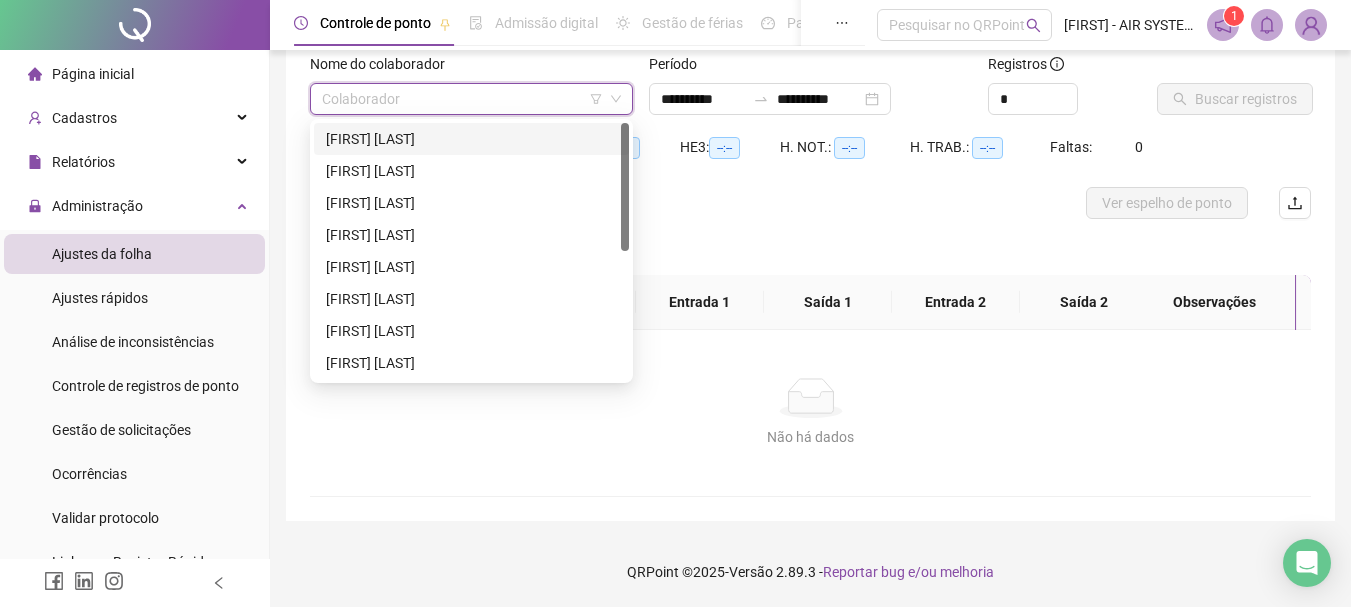 click at bounding box center [462, 99] 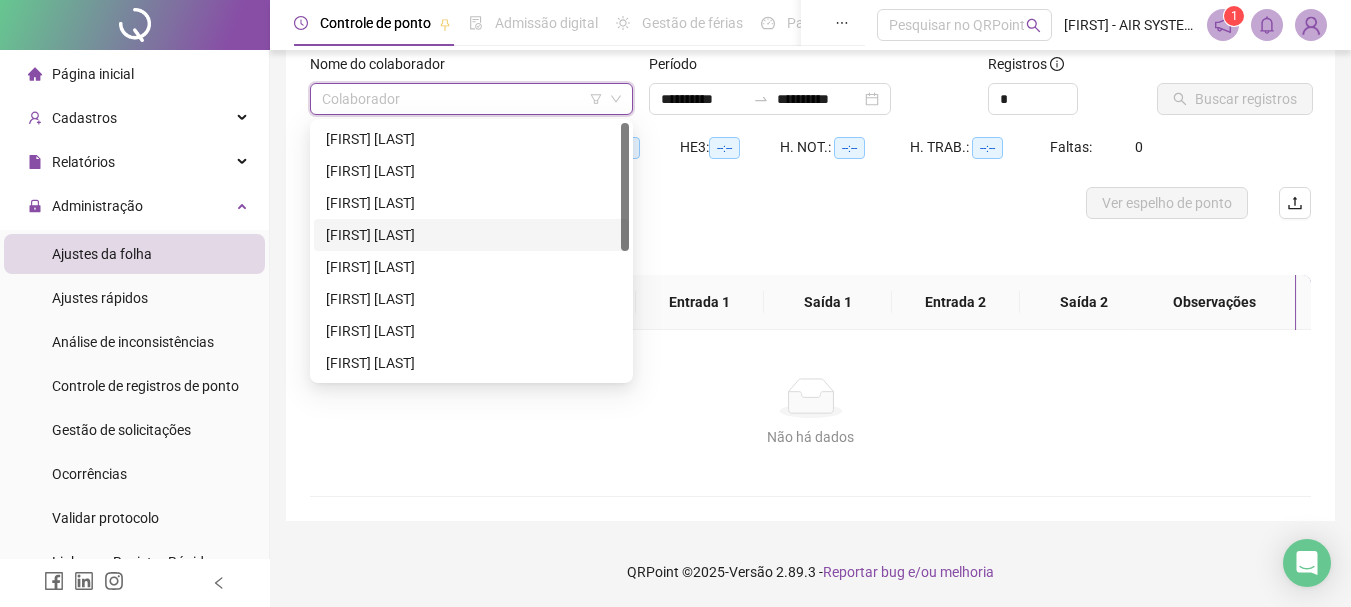click on "[FIRST] [LAST]" at bounding box center (471, 235) 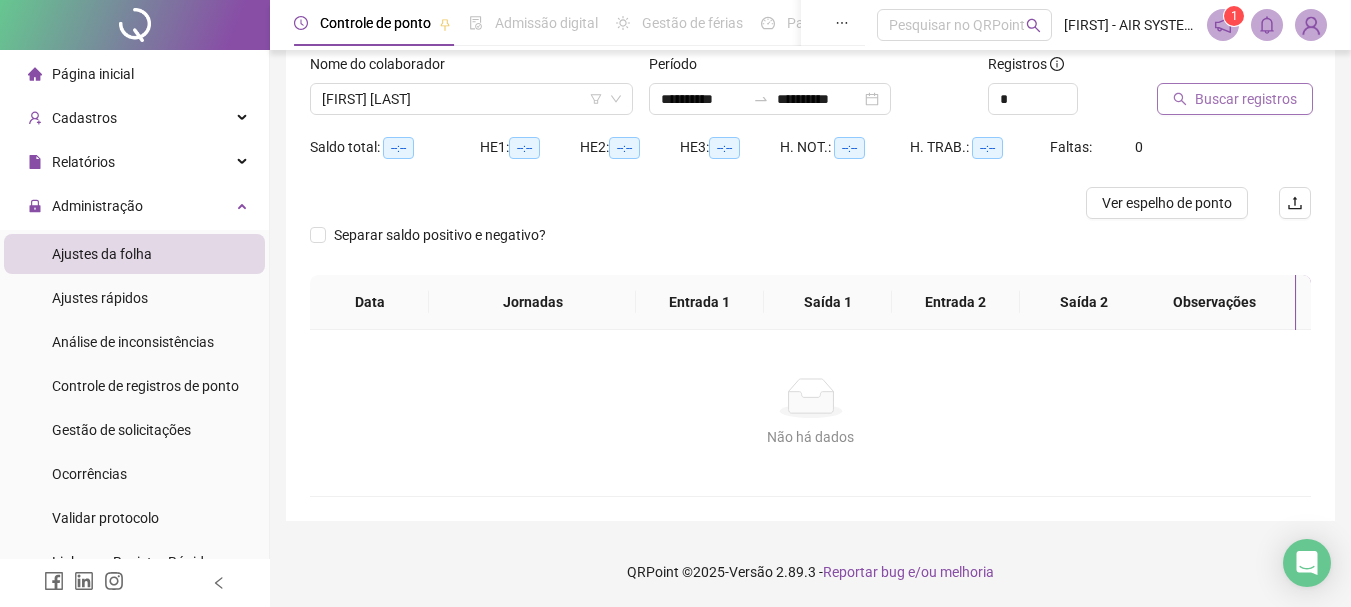 click on "Buscar registros" at bounding box center [1235, 99] 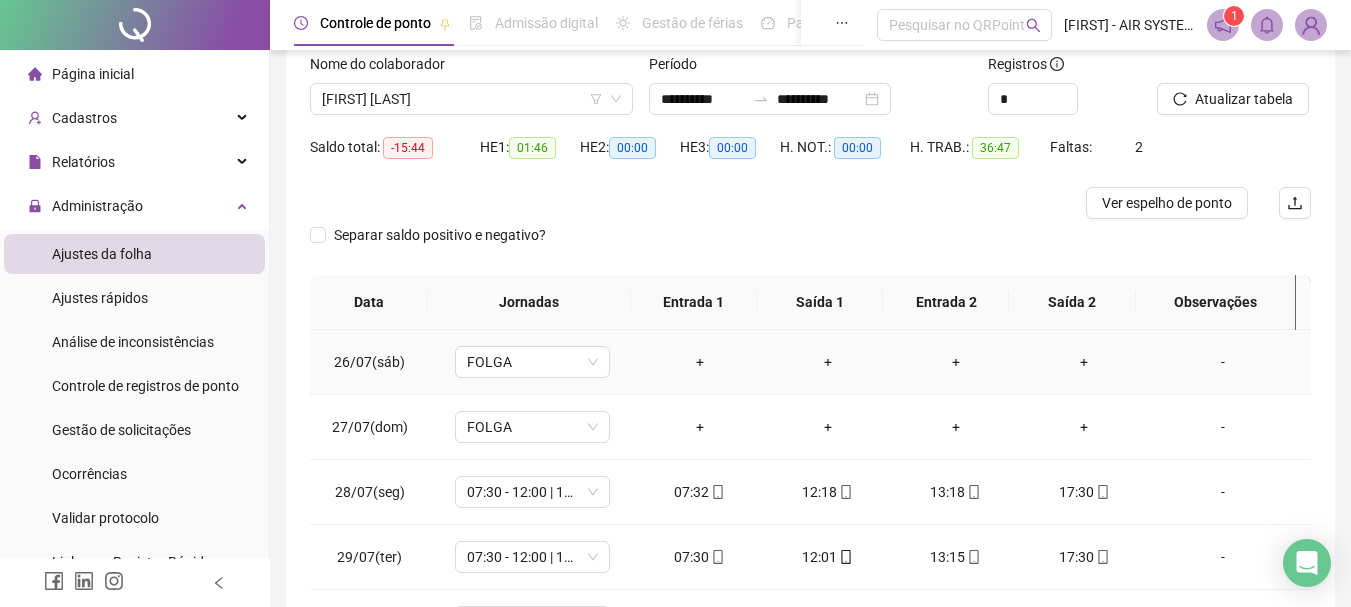 scroll, scrollTop: 223, scrollLeft: 0, axis: vertical 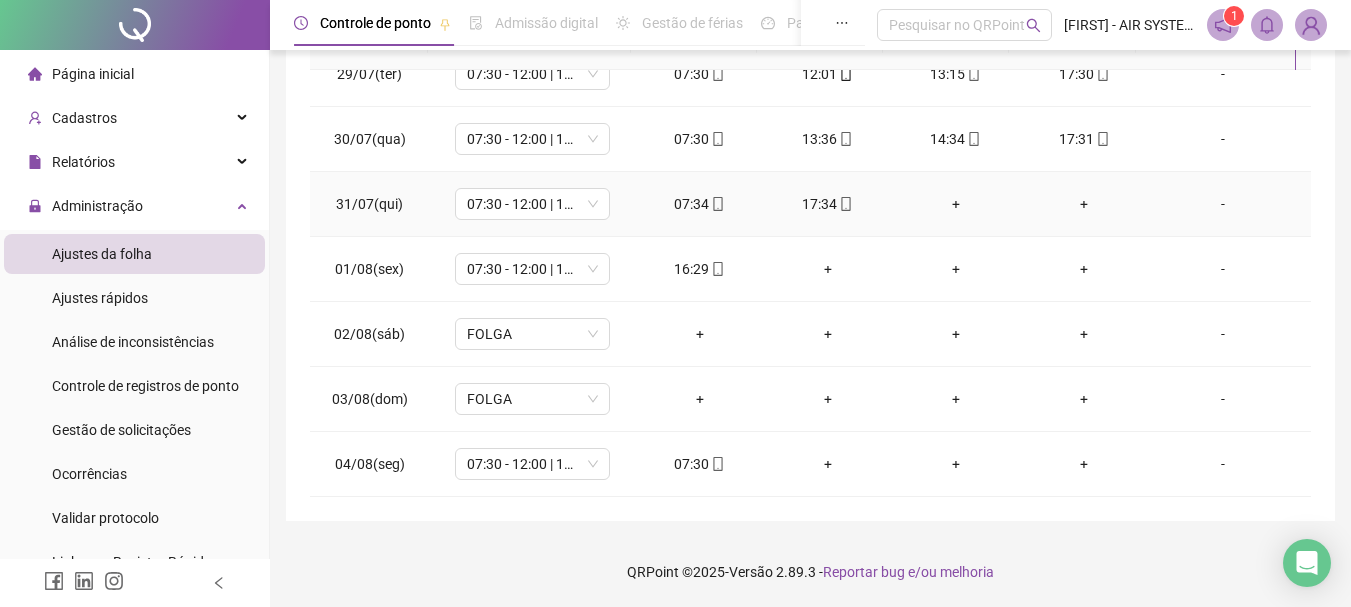 click on "+" at bounding box center [956, 204] 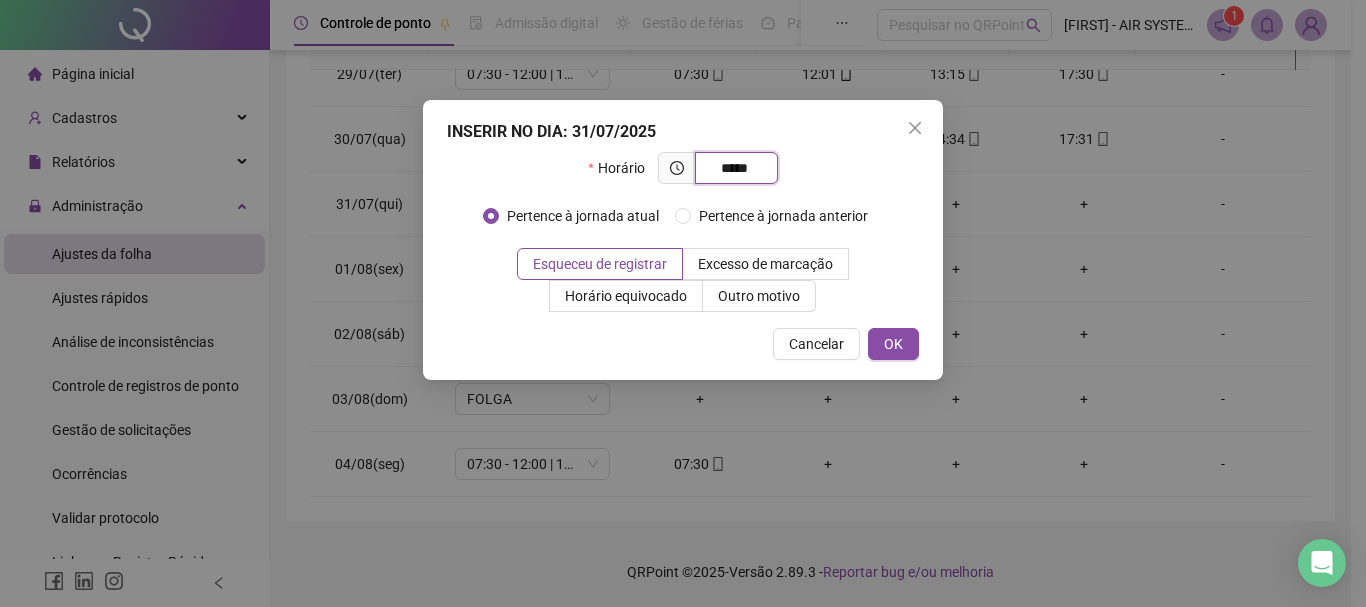 type on "*****" 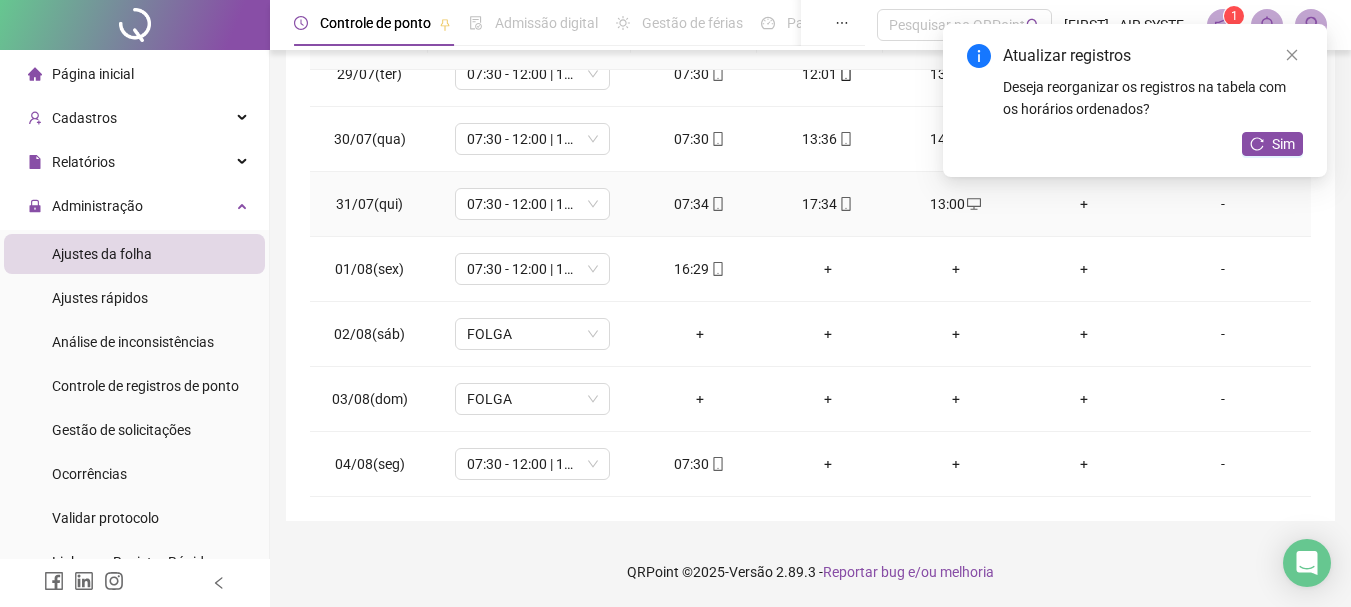 click on "+" at bounding box center (1084, 204) 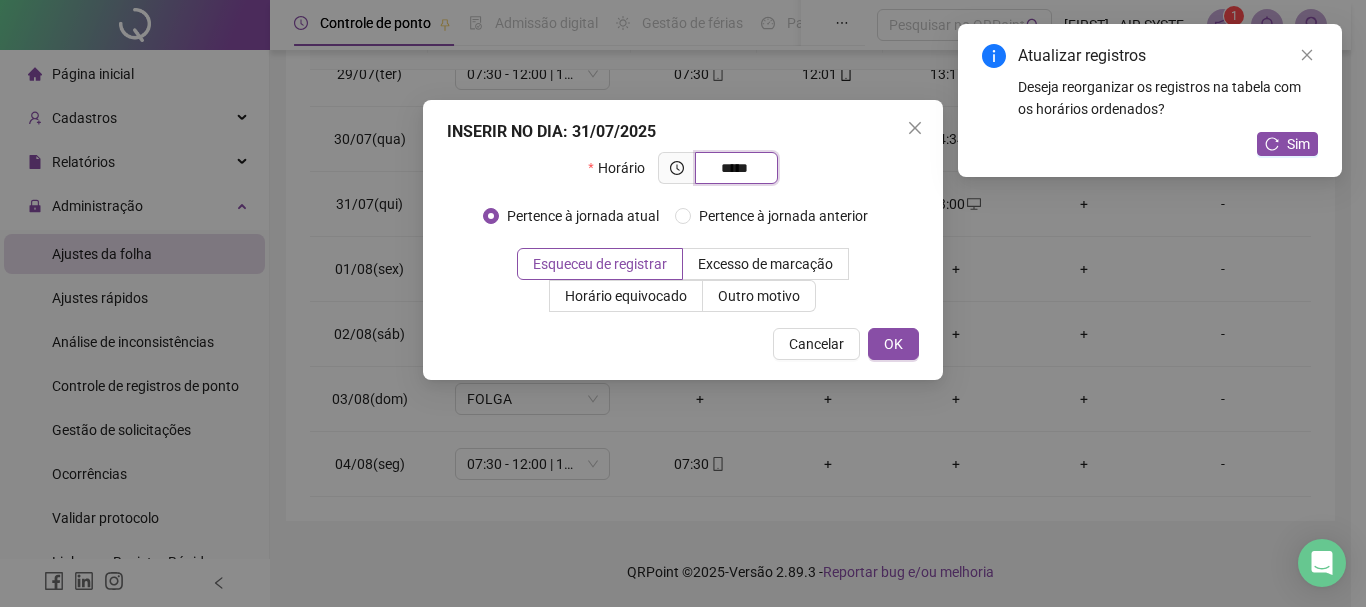 type on "*****" 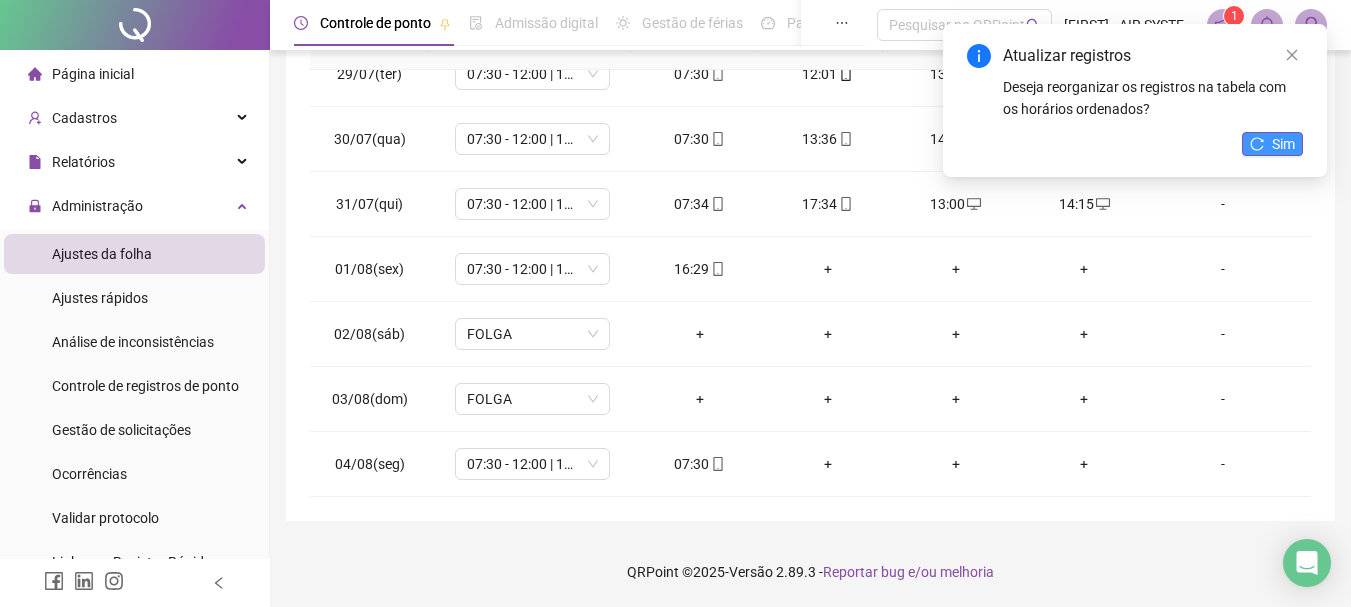 click on "Sim" at bounding box center [1283, 144] 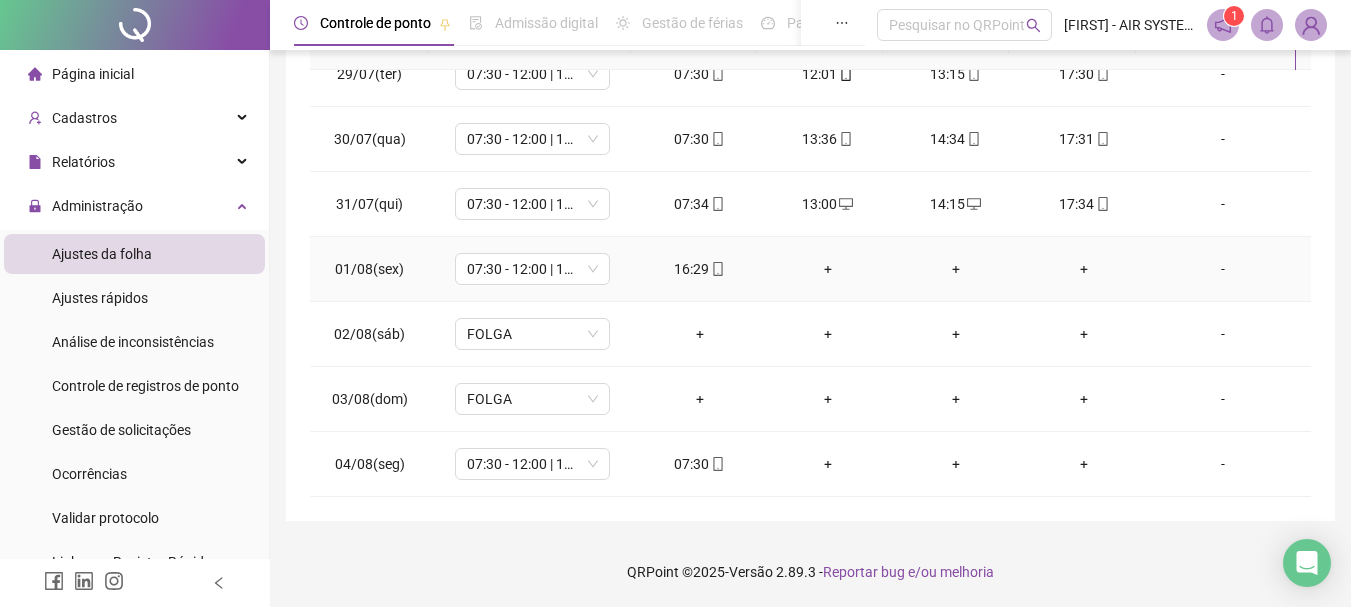 click on "+" at bounding box center (828, 269) 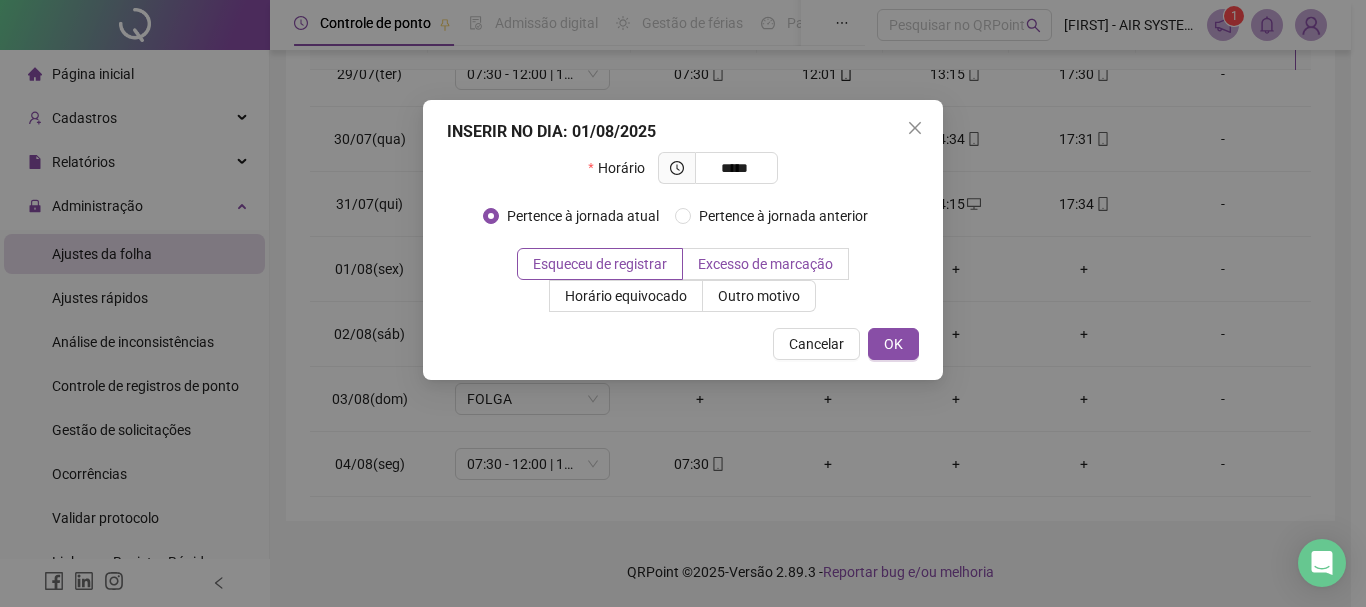 type on "*****" 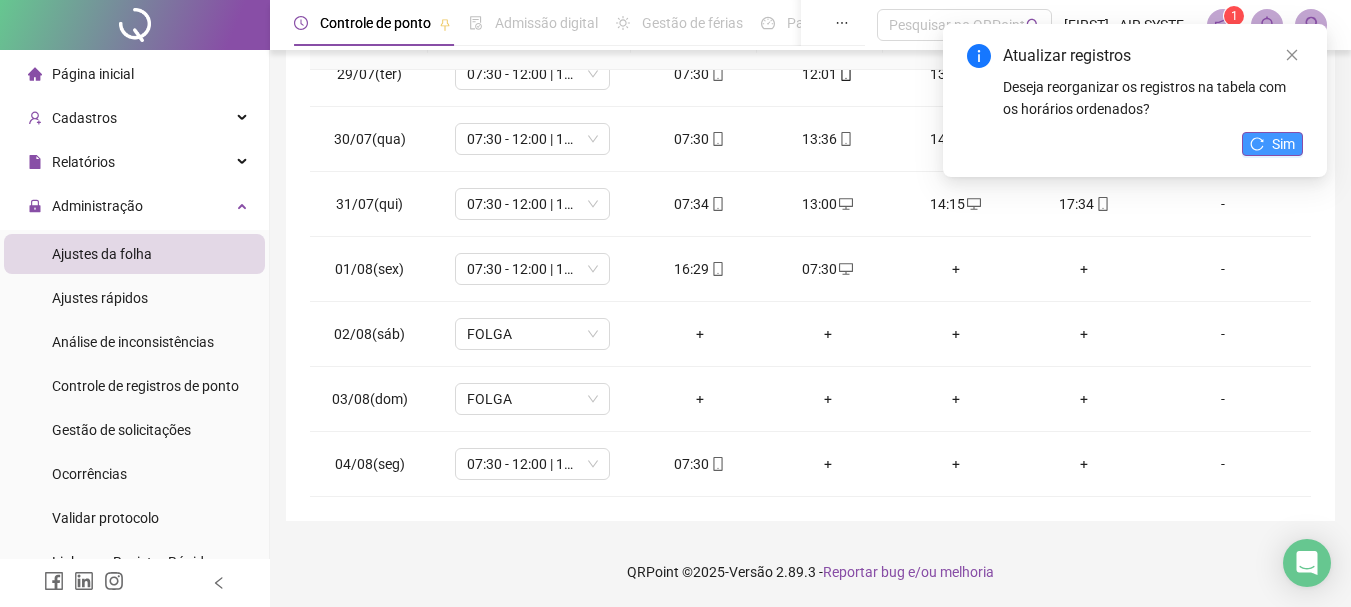 click on "Sim" at bounding box center (1272, 144) 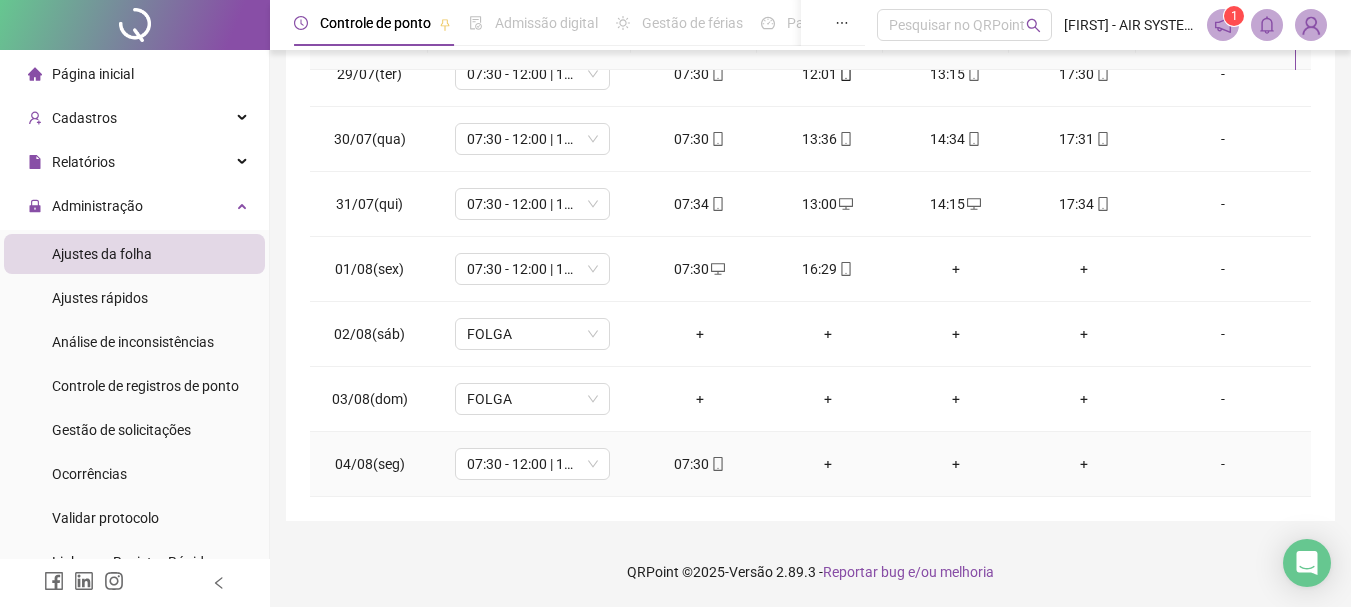 scroll, scrollTop: 0, scrollLeft: 0, axis: both 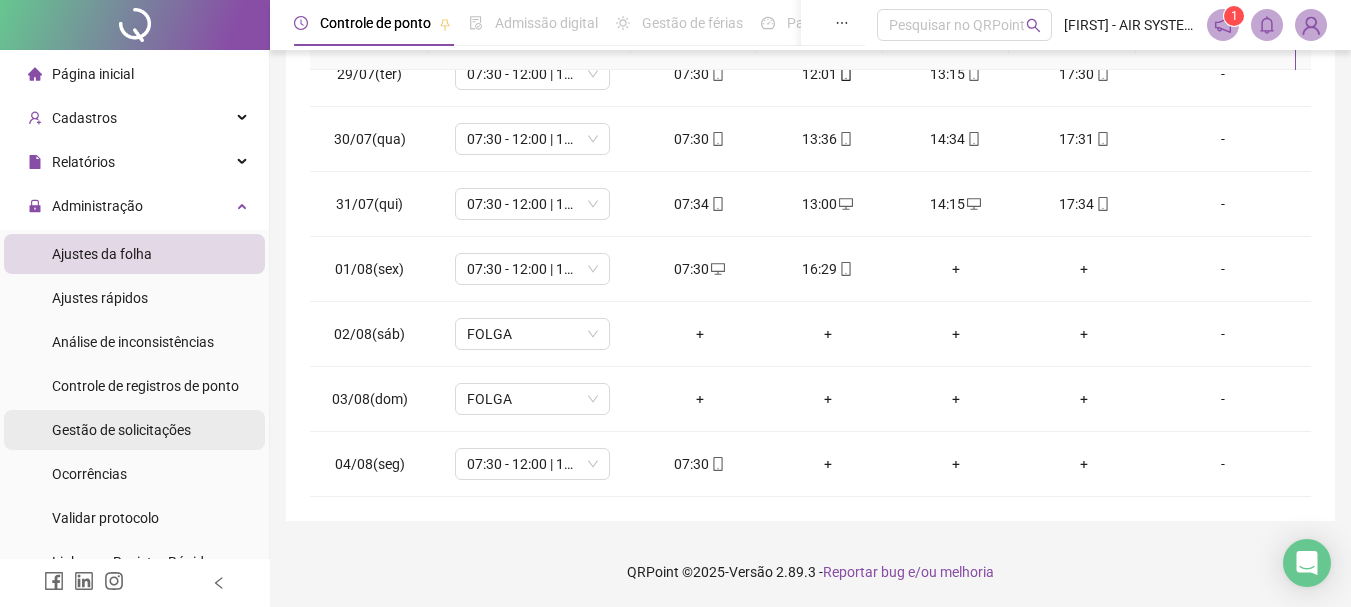 click on "Gestão de solicitações" at bounding box center [121, 430] 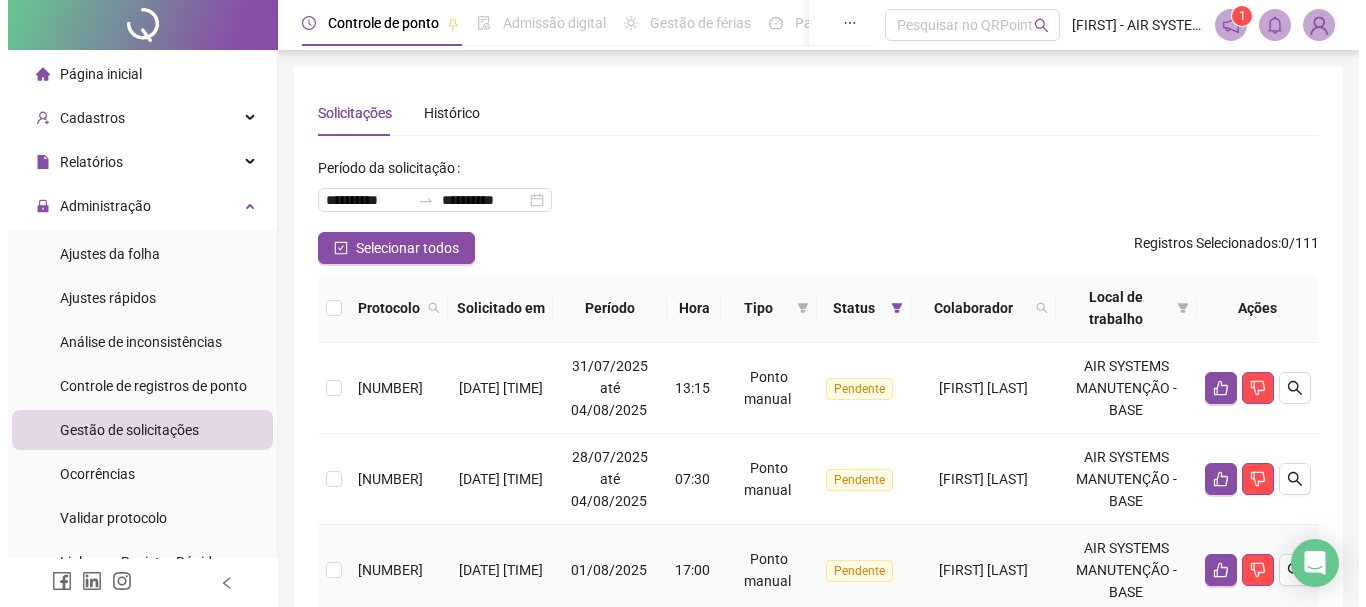 scroll, scrollTop: 357, scrollLeft: 0, axis: vertical 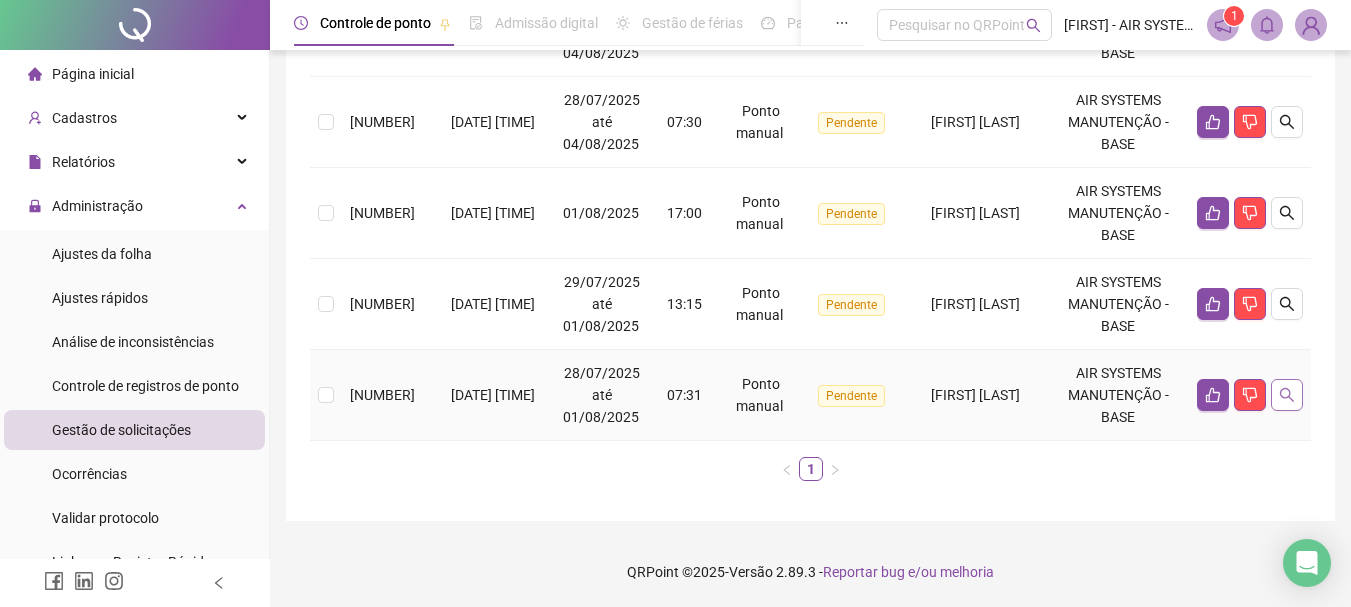click 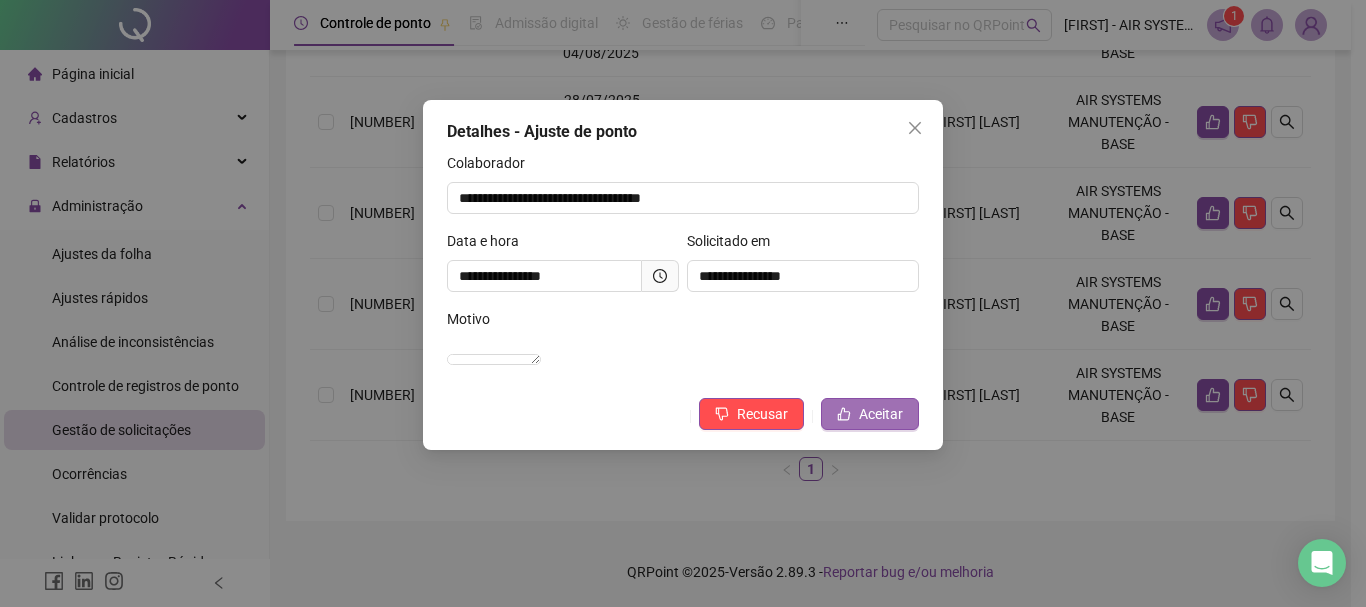 click on "Aceitar" at bounding box center (881, 414) 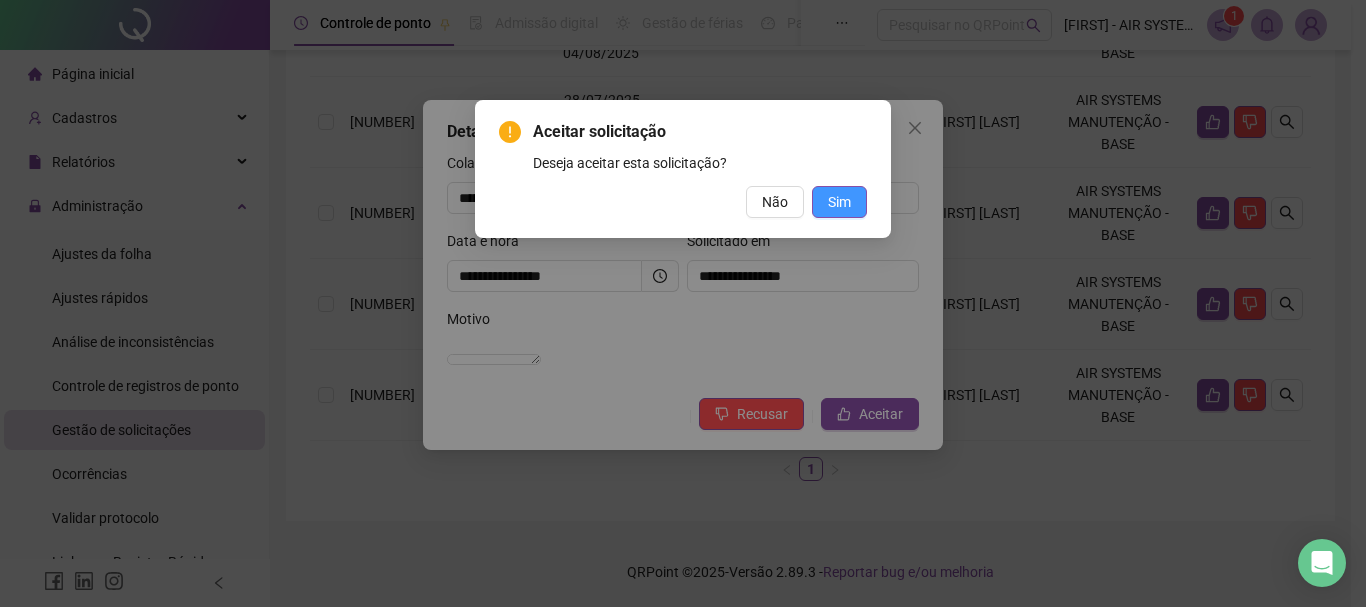 click on "Sim" at bounding box center [839, 202] 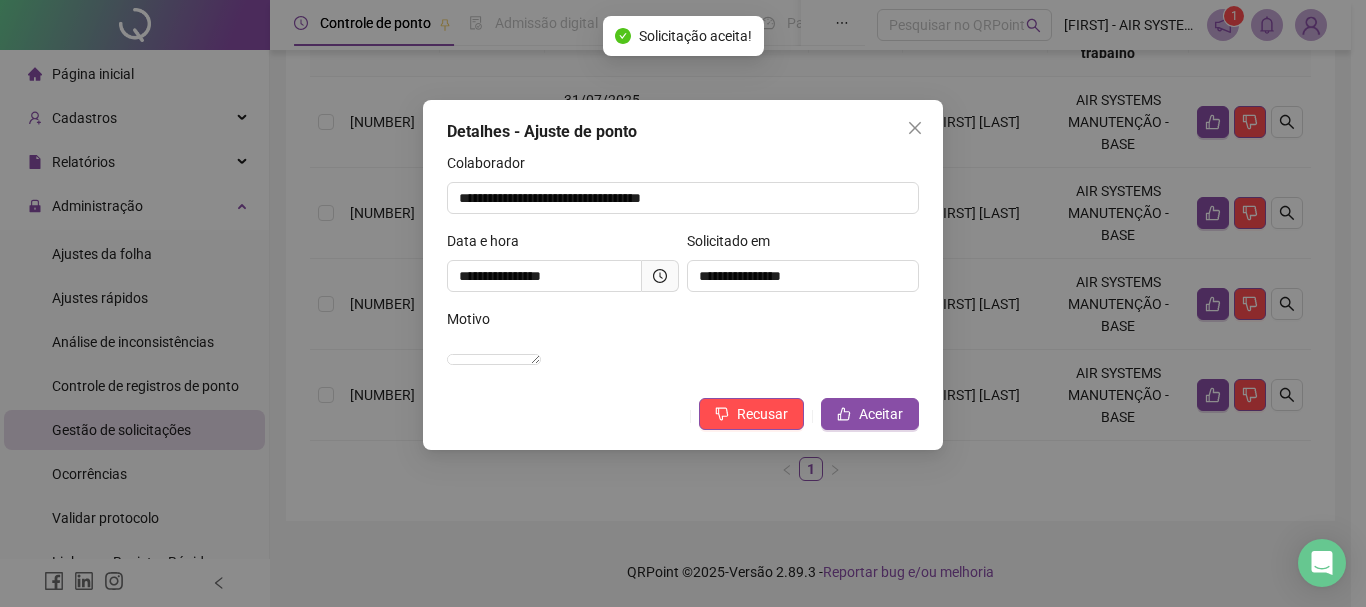 scroll, scrollTop: 266, scrollLeft: 0, axis: vertical 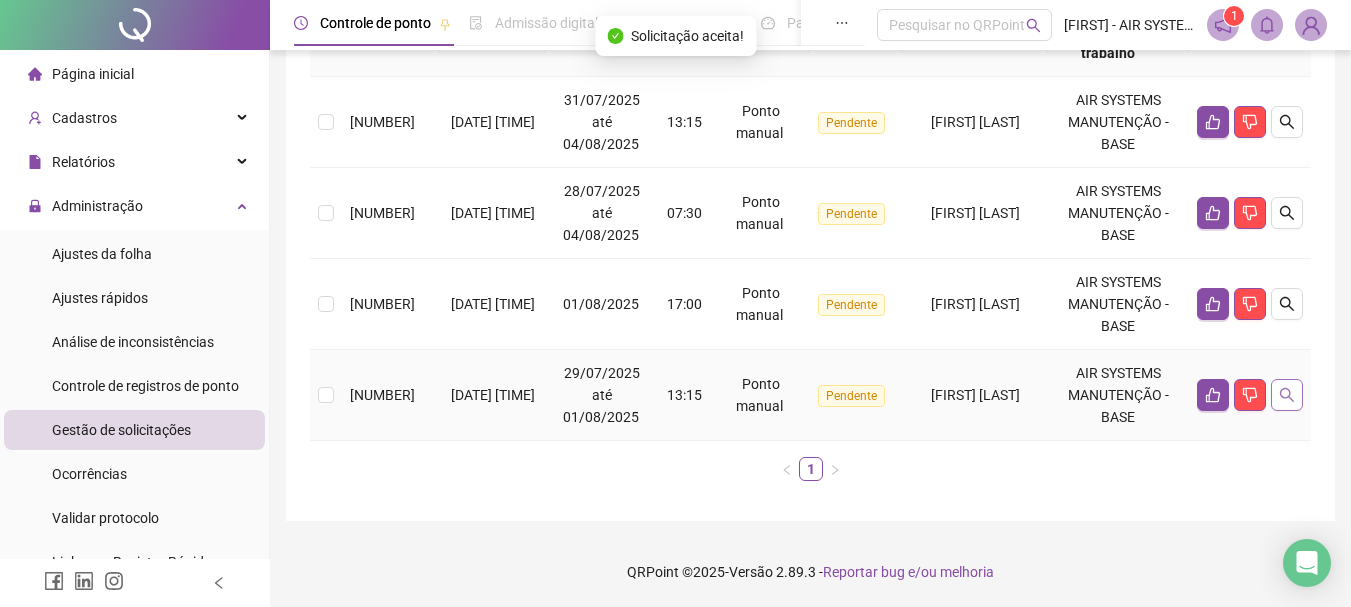 click 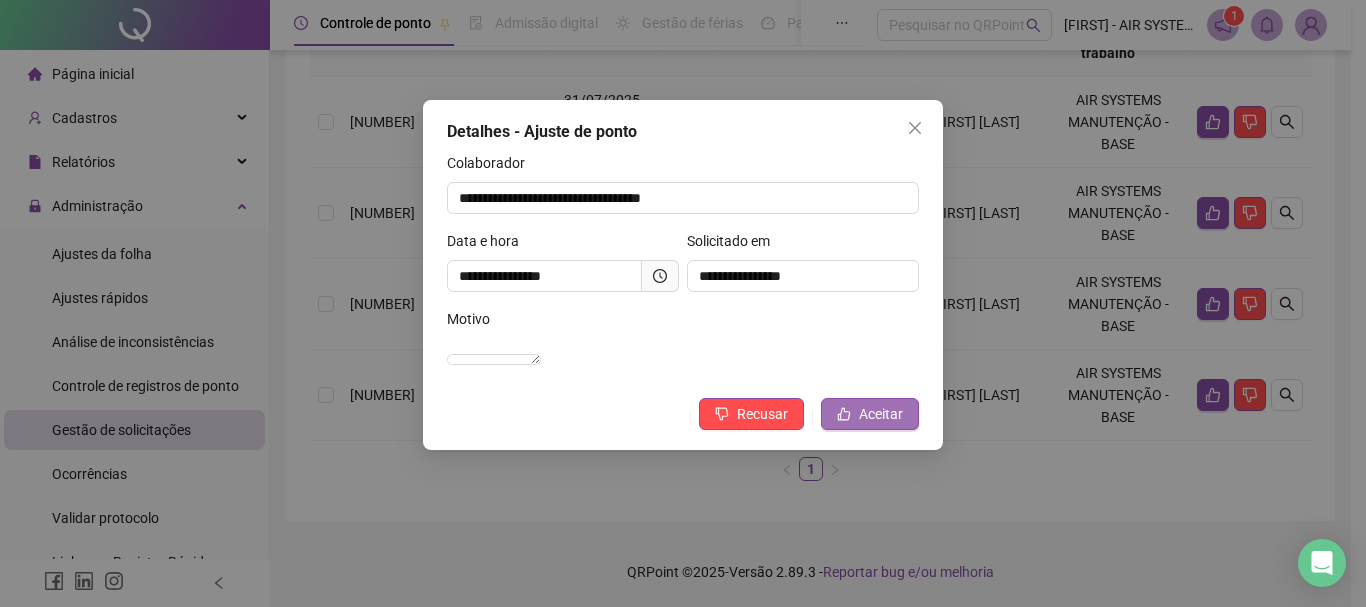click on "Aceitar" at bounding box center [881, 414] 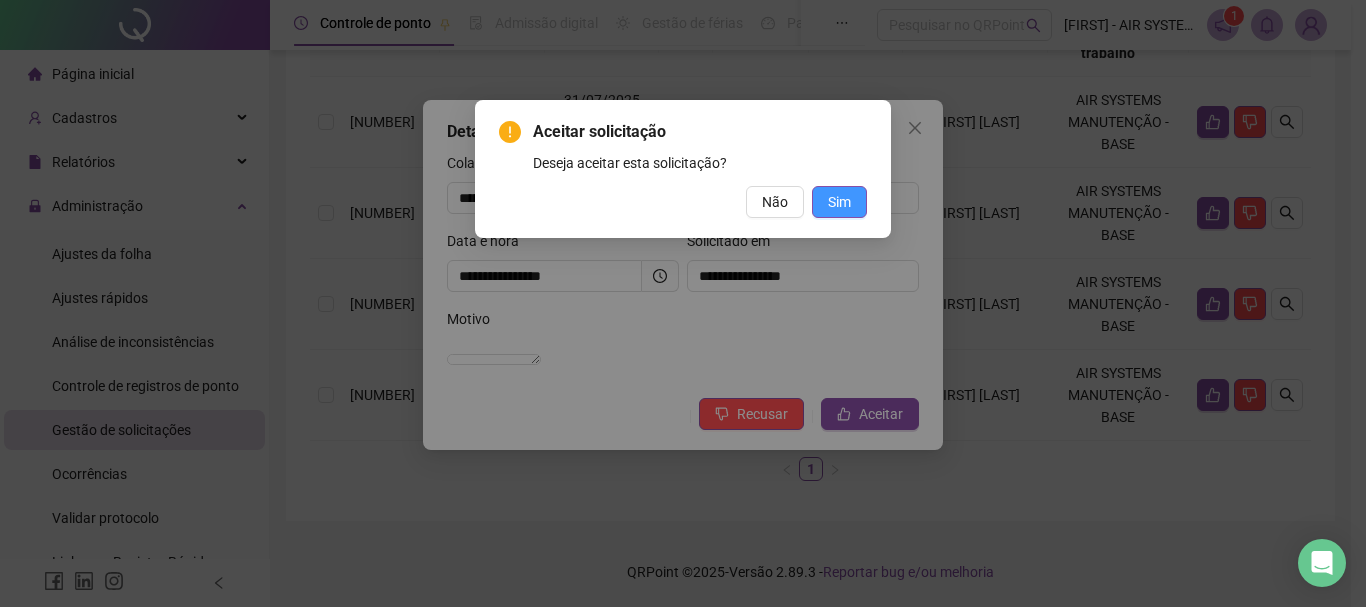 click on "Sim" at bounding box center (839, 202) 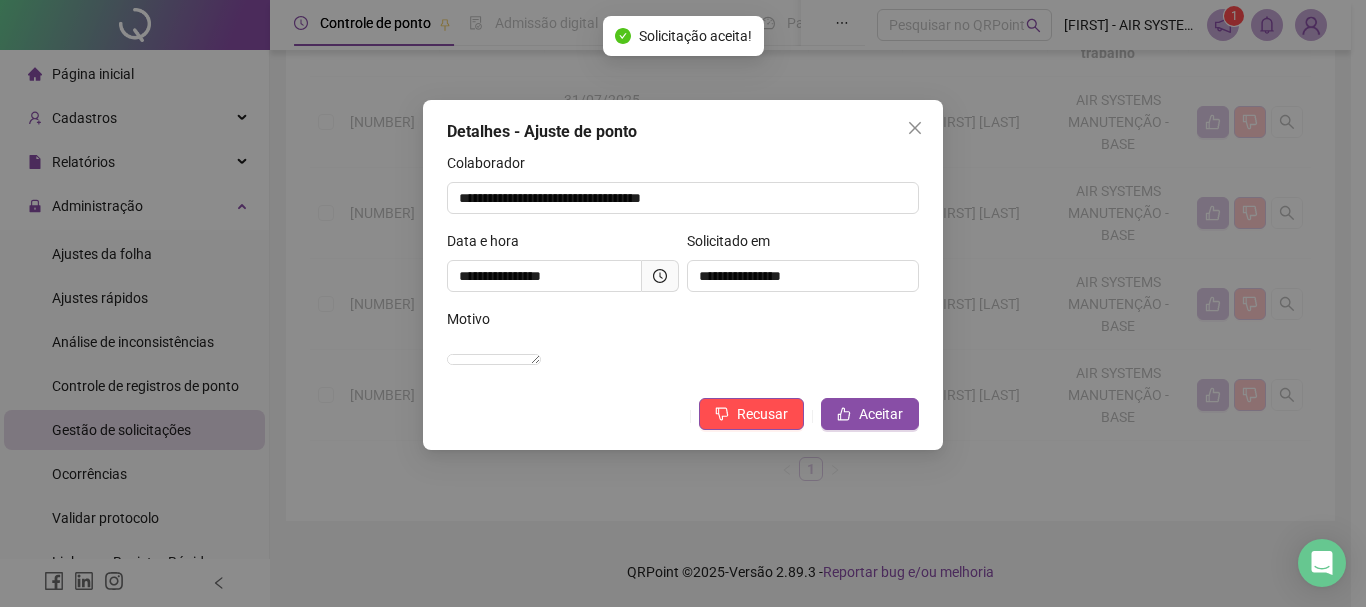 scroll, scrollTop: 175, scrollLeft: 0, axis: vertical 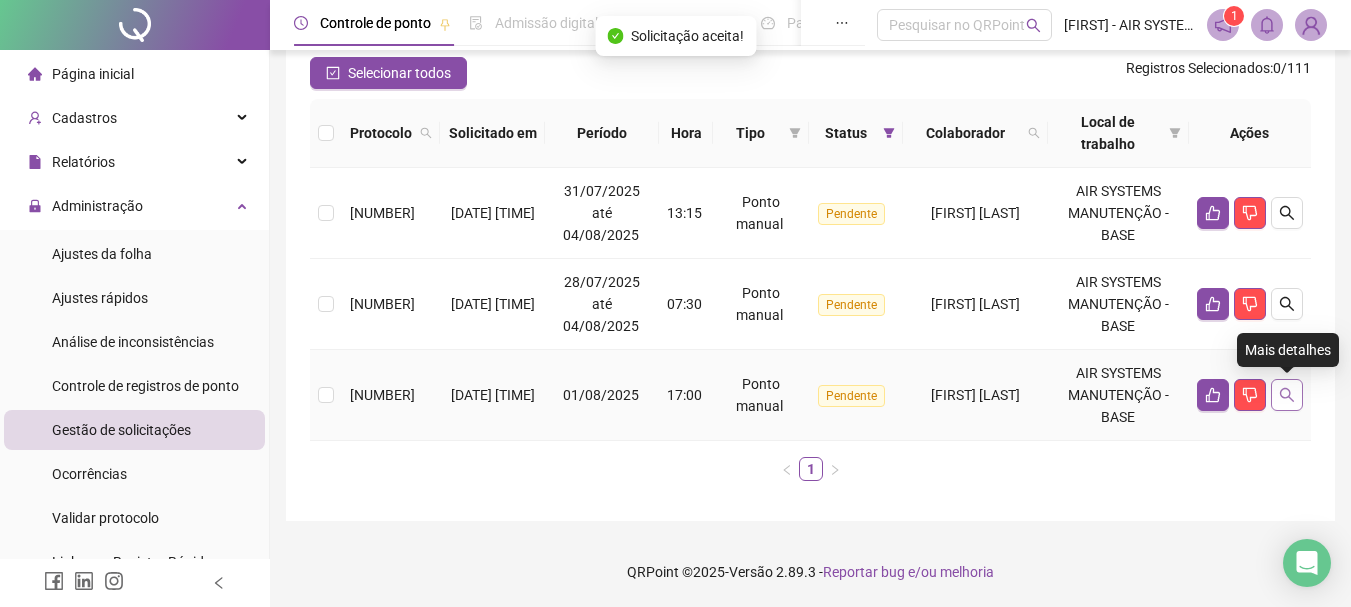 click 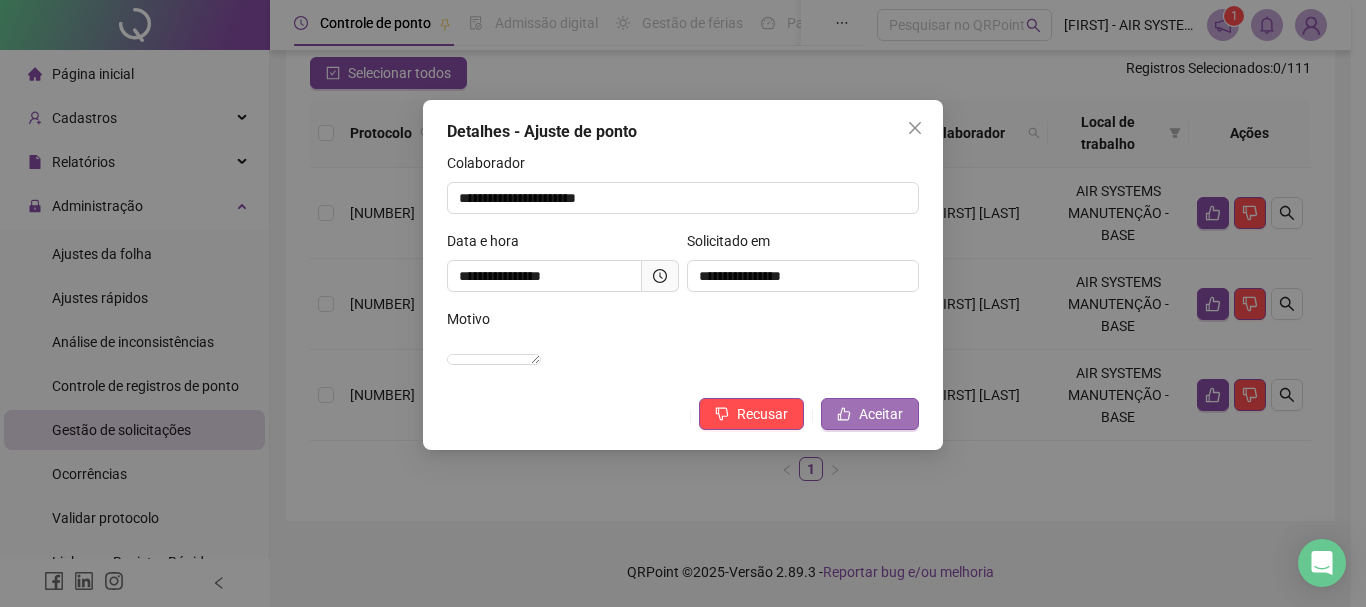 click 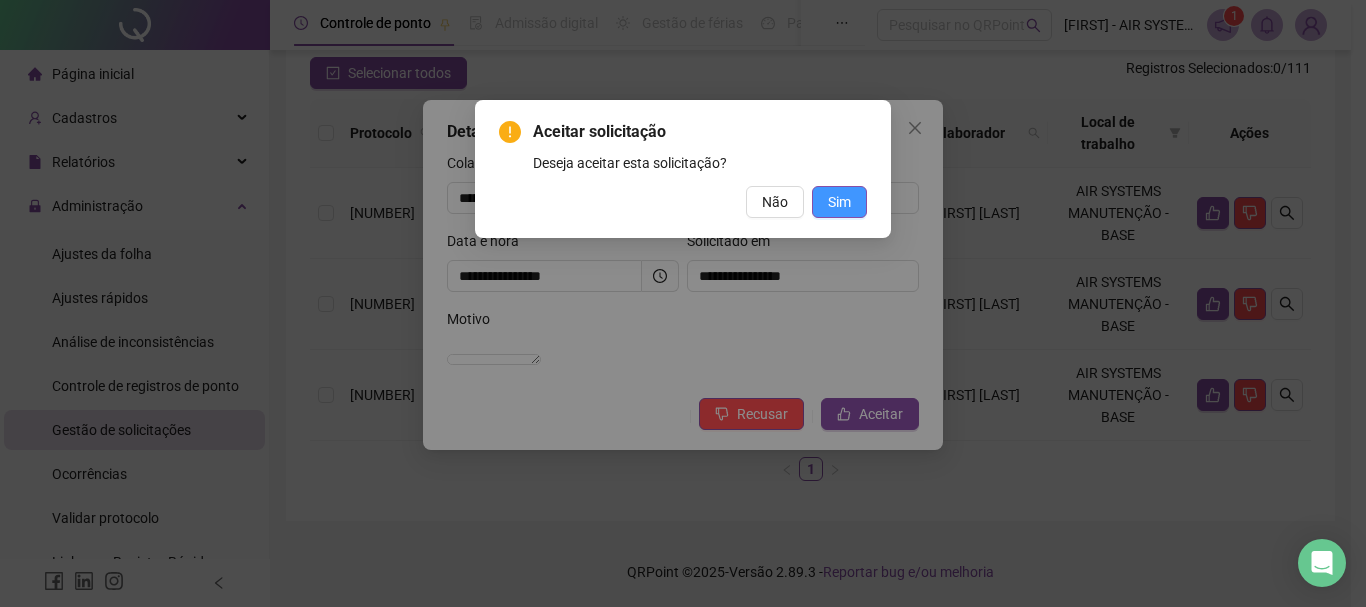 click on "Sim" at bounding box center [839, 202] 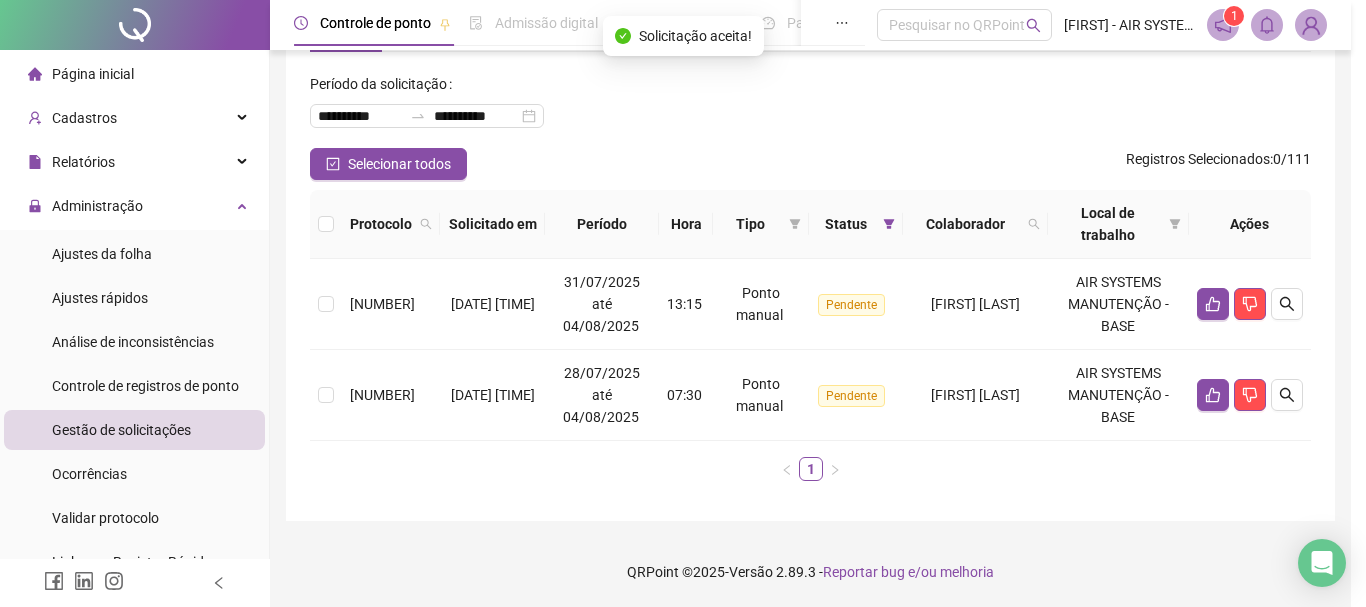 scroll, scrollTop: 84, scrollLeft: 0, axis: vertical 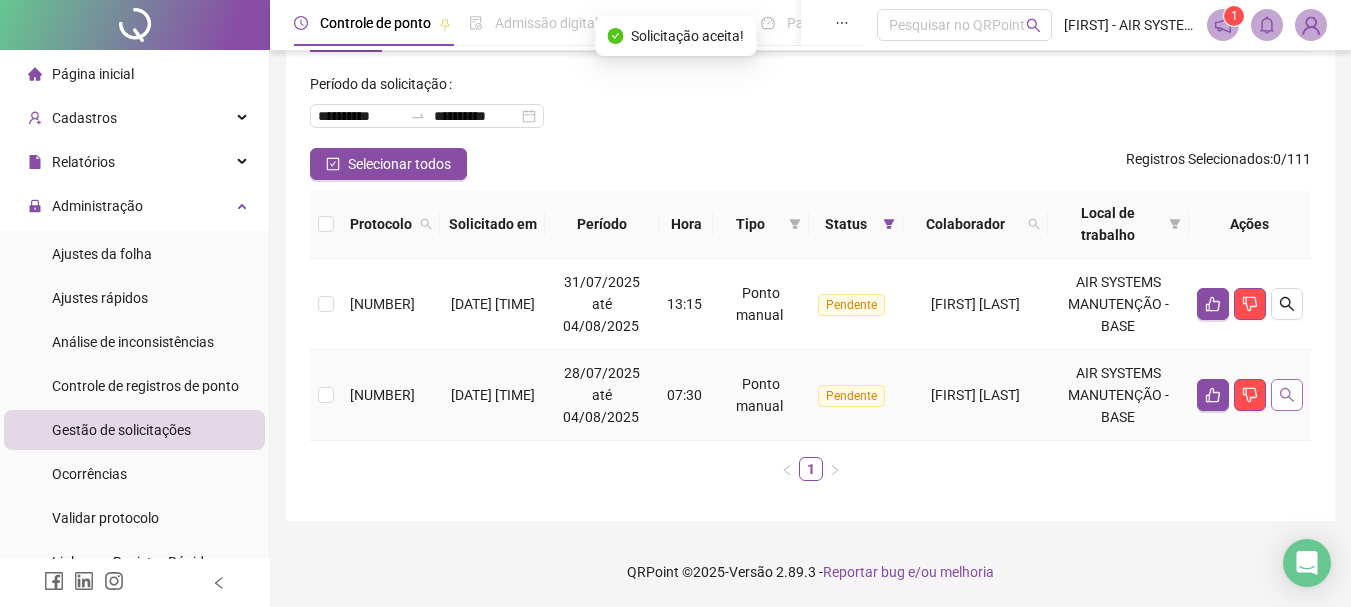 click at bounding box center [1287, 395] 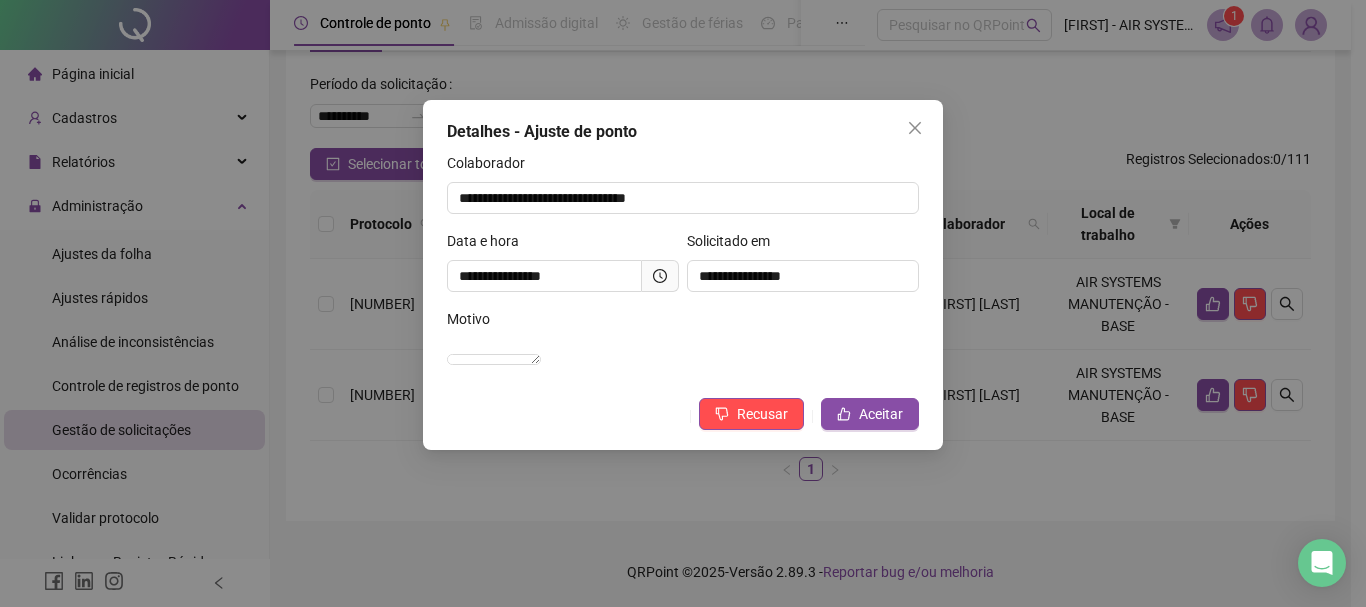 click on "**********" at bounding box center (683, 275) 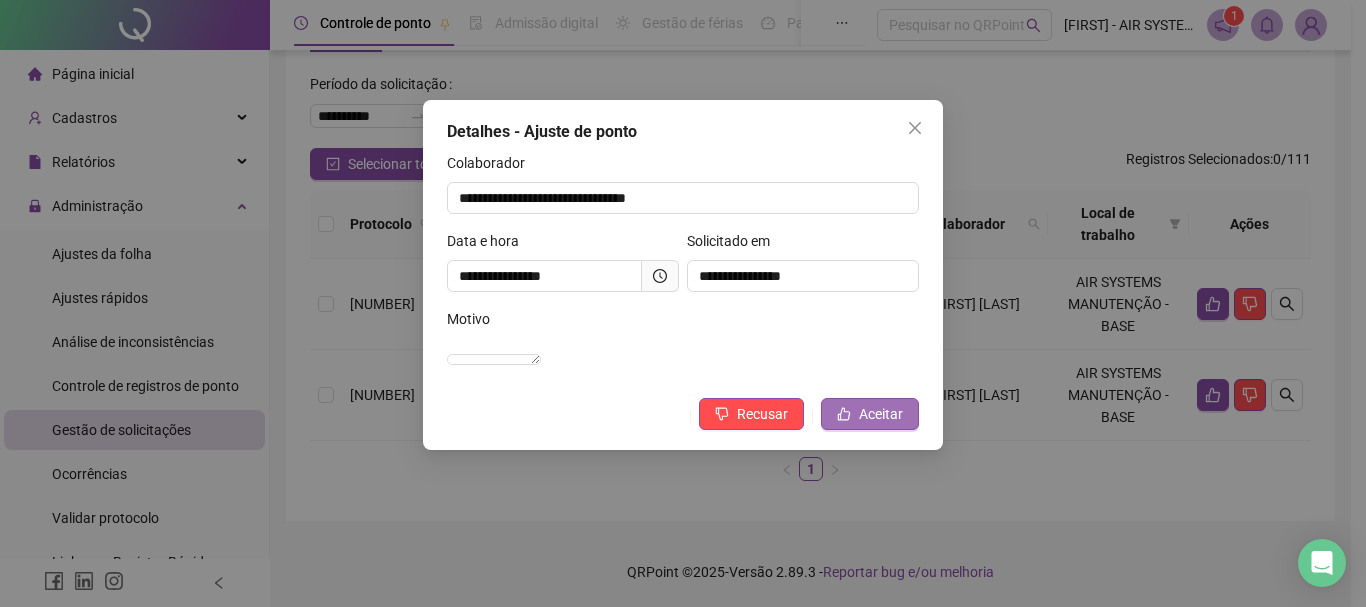 click on "Aceitar" at bounding box center (870, 414) 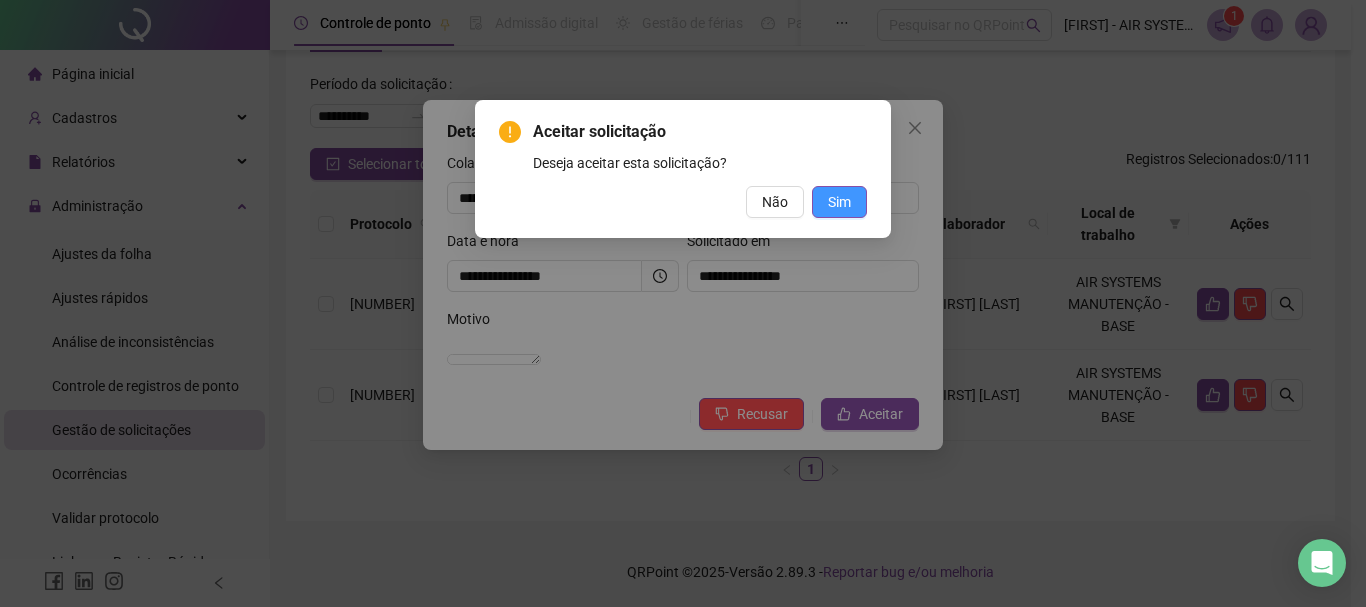click on "Sim" at bounding box center (839, 202) 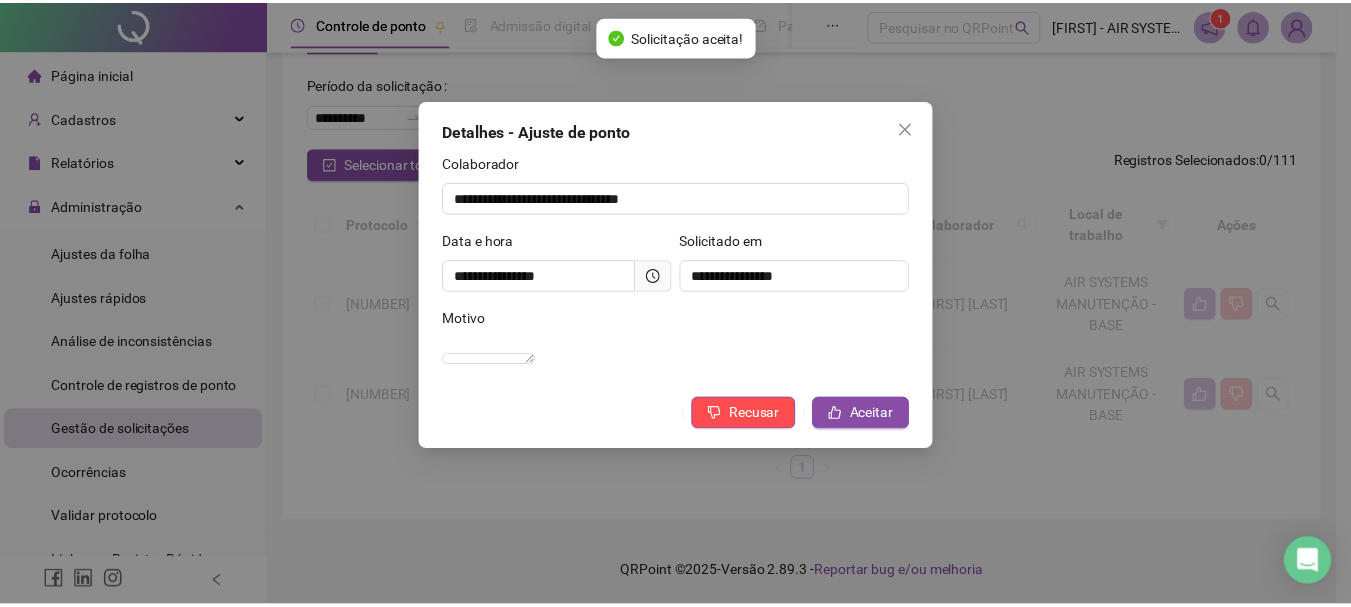 scroll, scrollTop: 0, scrollLeft: 0, axis: both 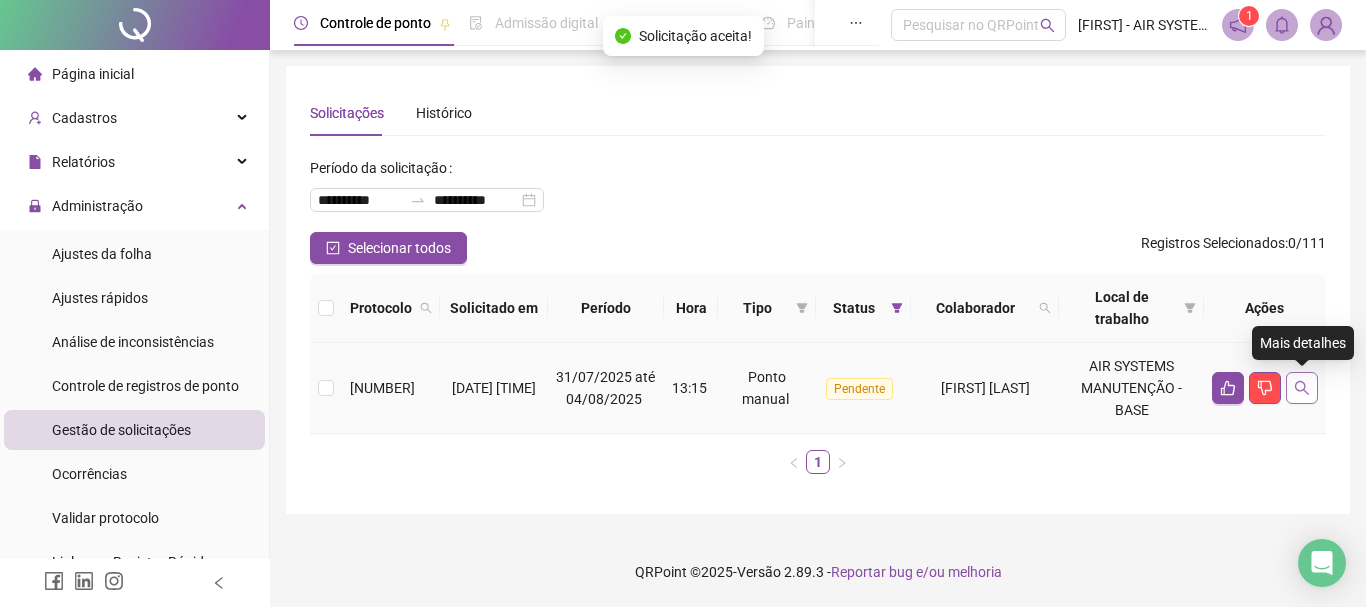 click 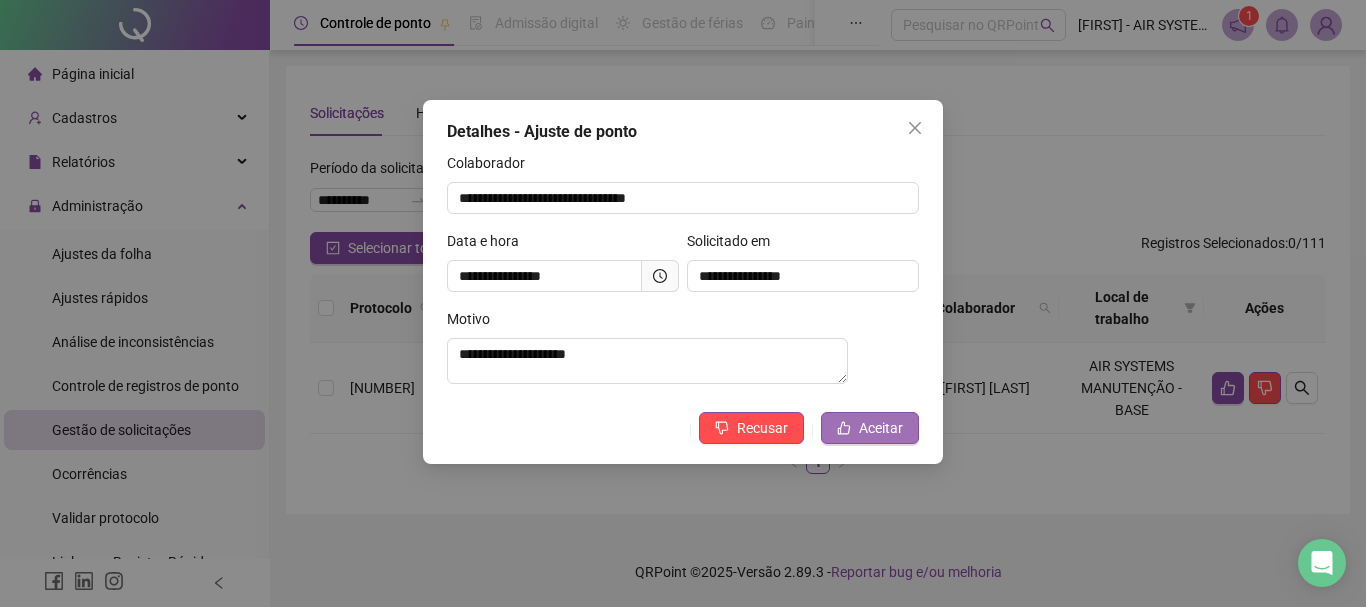 click on "Aceitar" at bounding box center [870, 428] 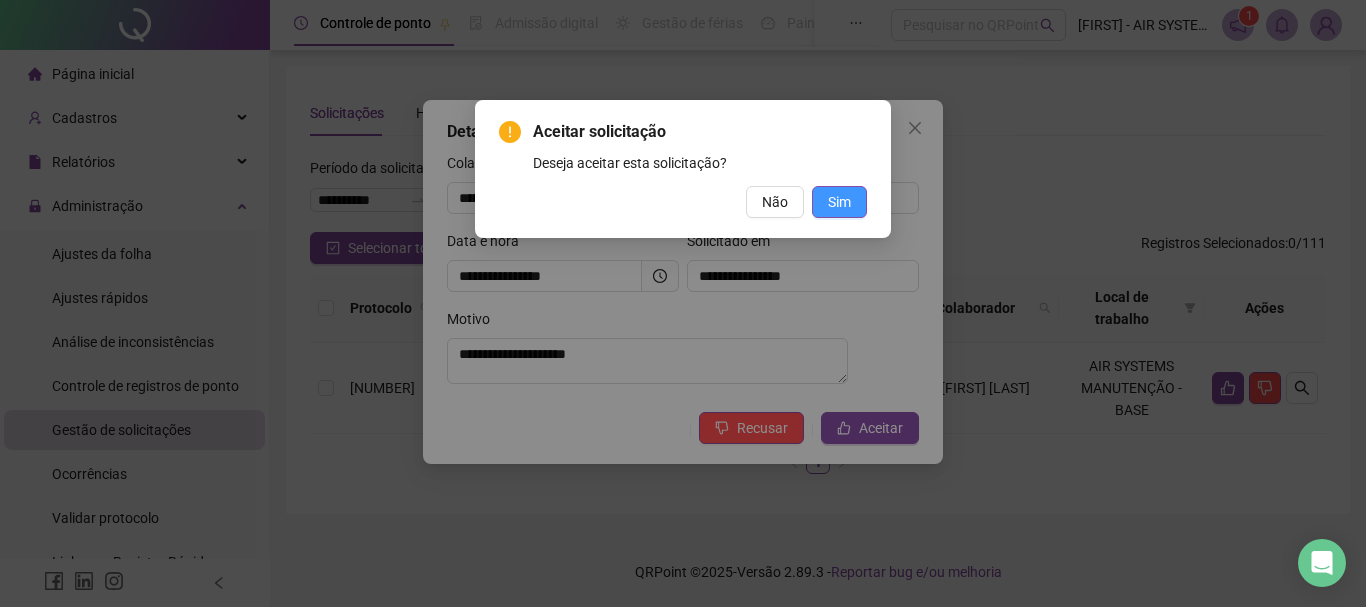 click on "Sim" at bounding box center (839, 202) 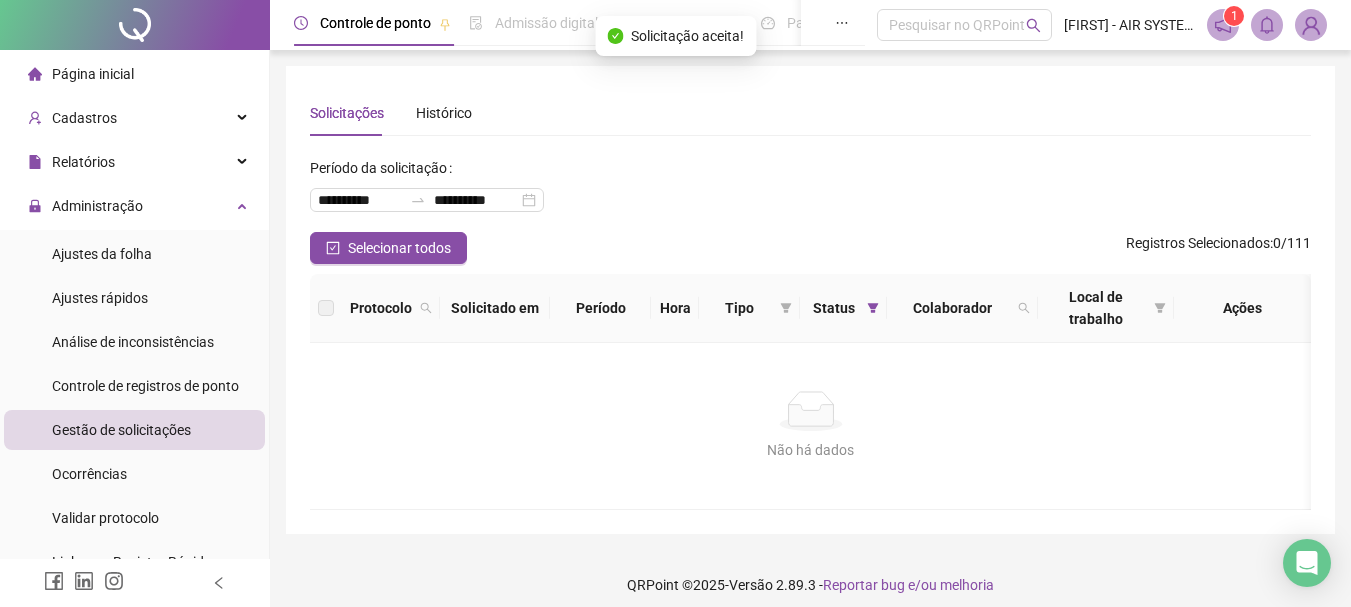 click on "Página inicial" at bounding box center [81, 74] 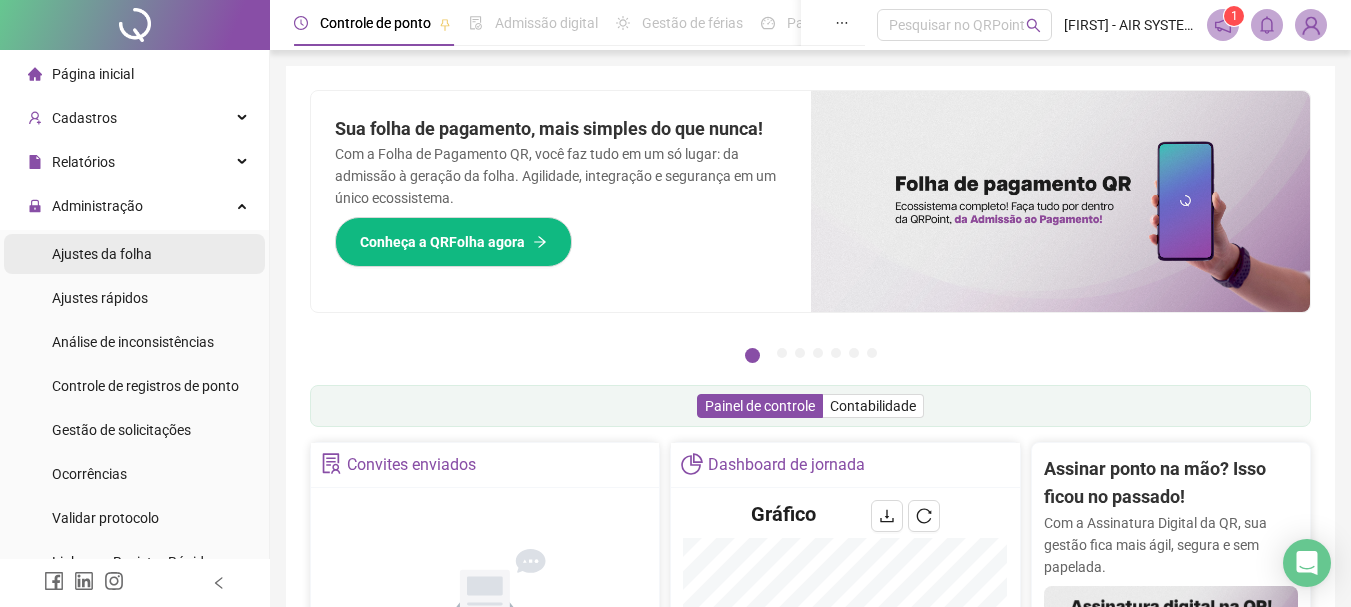 click on "Ajustes da folha" at bounding box center [102, 254] 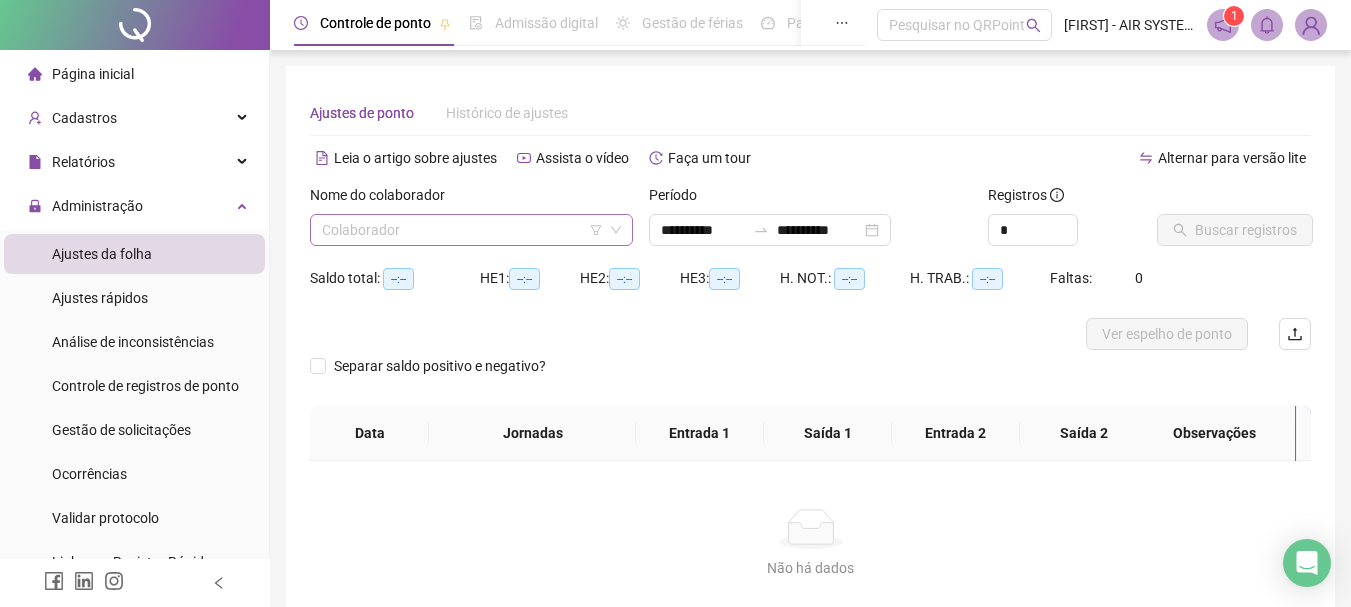 click at bounding box center (462, 230) 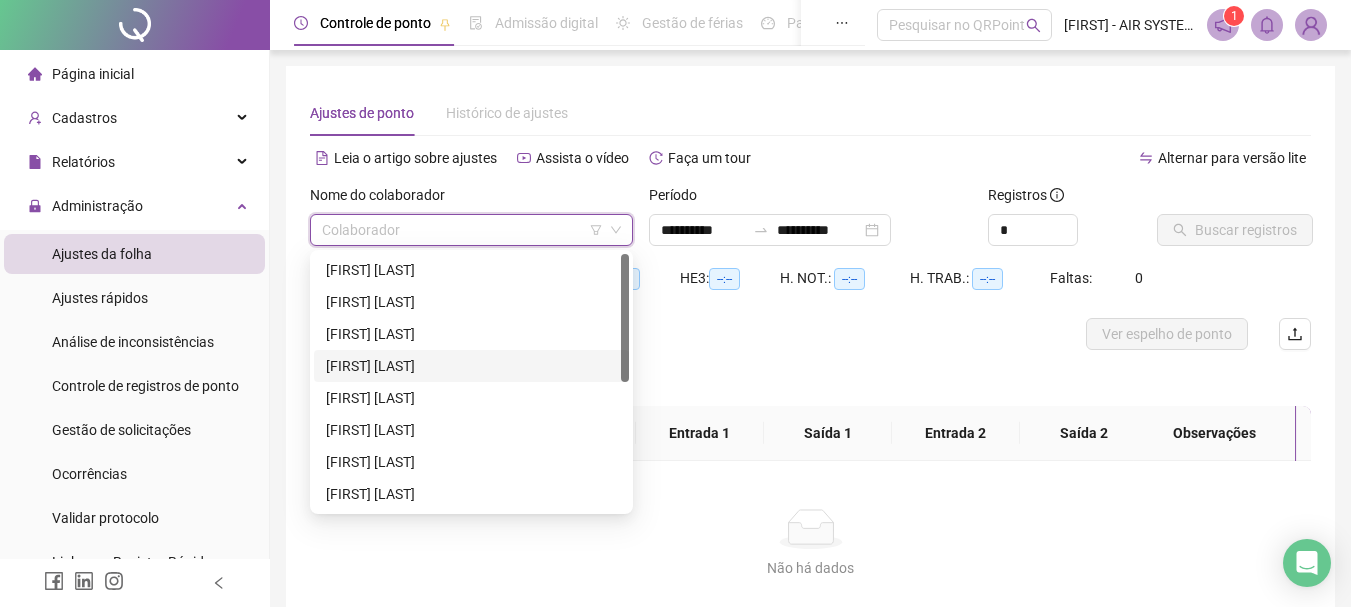 click on "[FIRST] [LAST]" at bounding box center (471, 366) 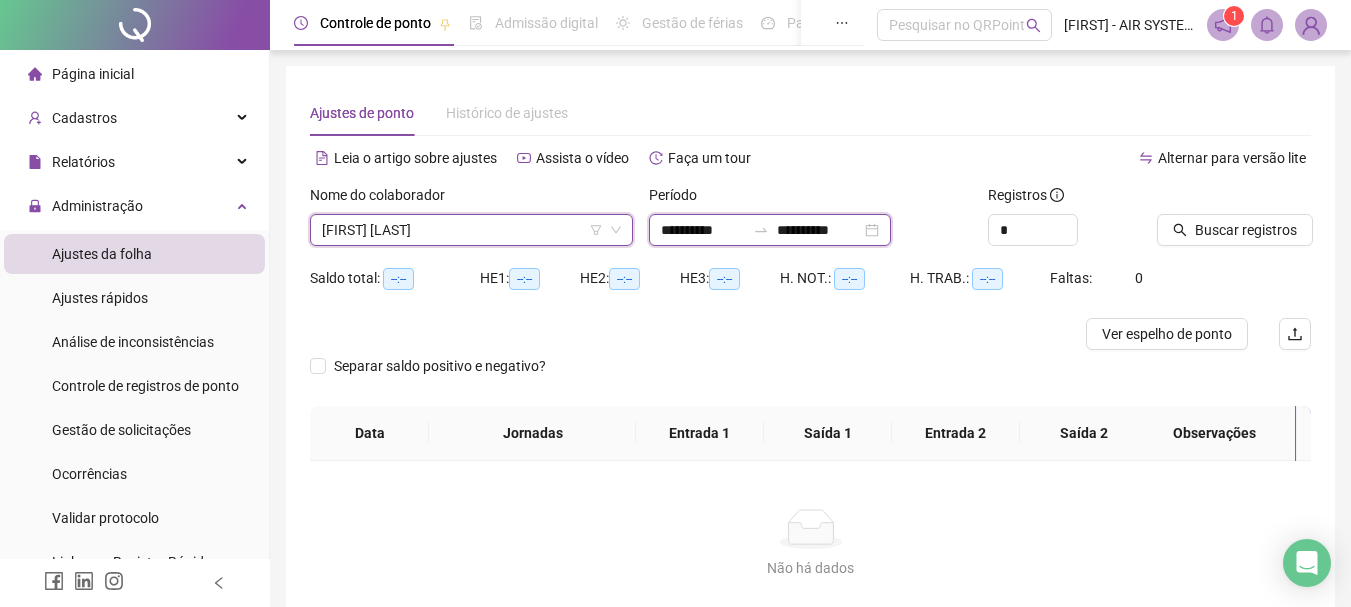 click on "**********" at bounding box center [703, 230] 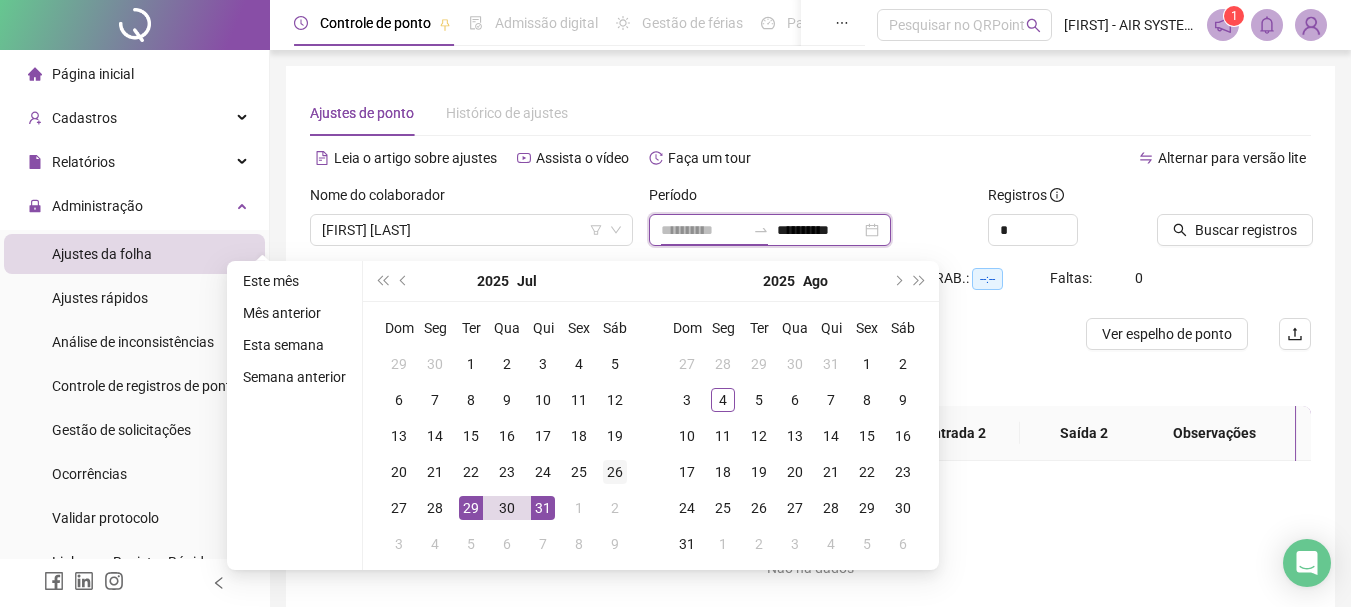 type on "**********" 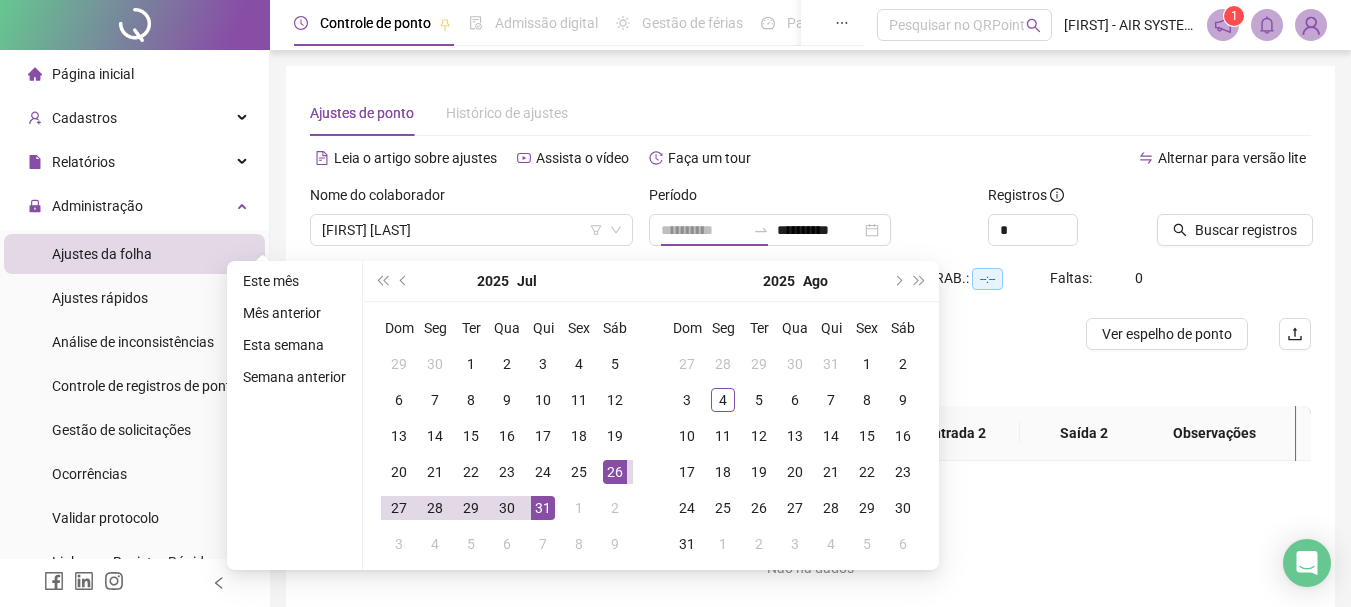 click on "26" at bounding box center (615, 472) 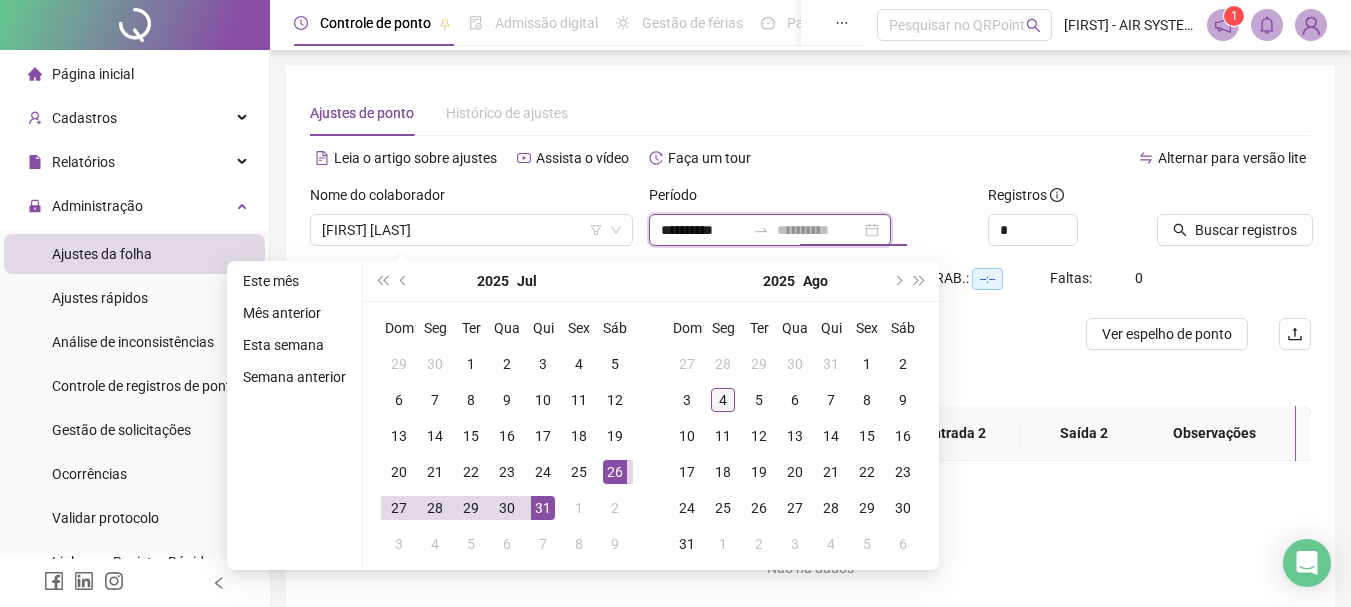 type on "**********" 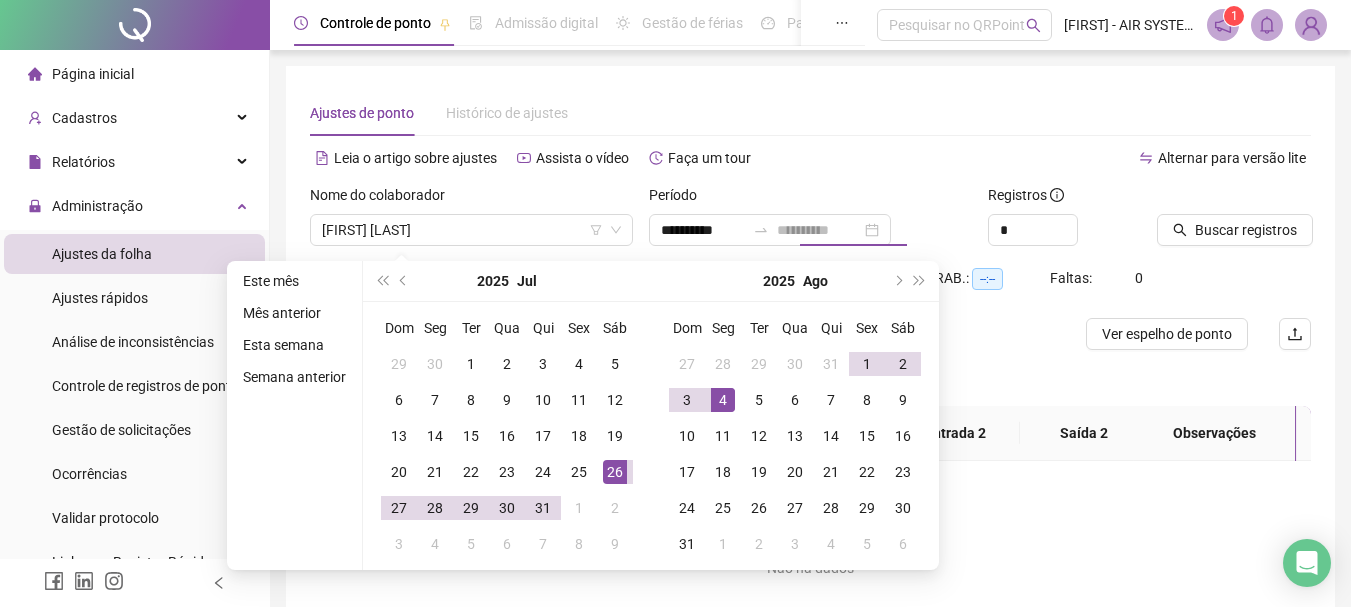click on "4" at bounding box center (723, 400) 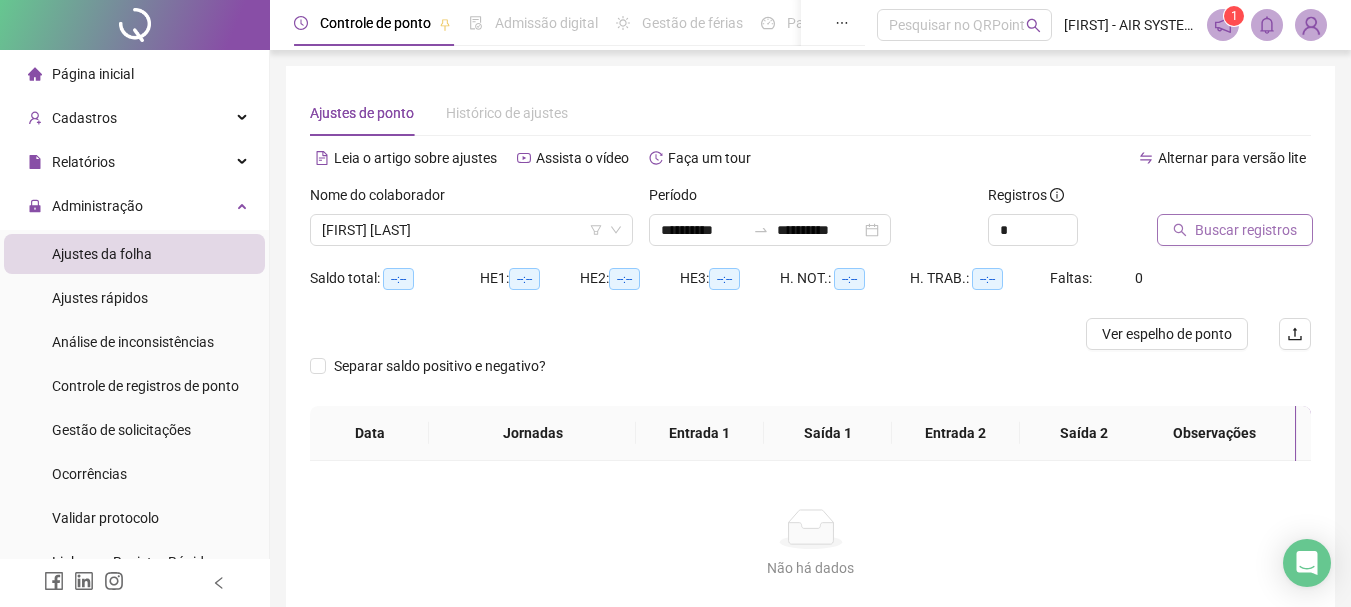 click on "Buscar registros" at bounding box center (1246, 230) 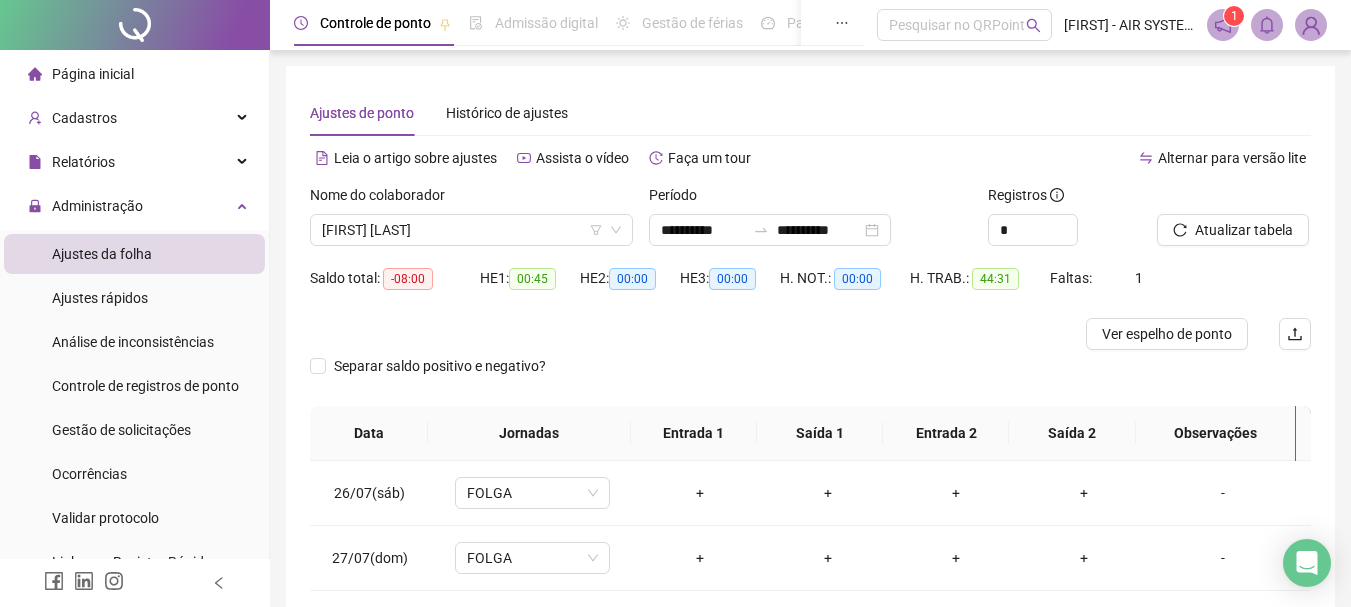 scroll, scrollTop: 391, scrollLeft: 0, axis: vertical 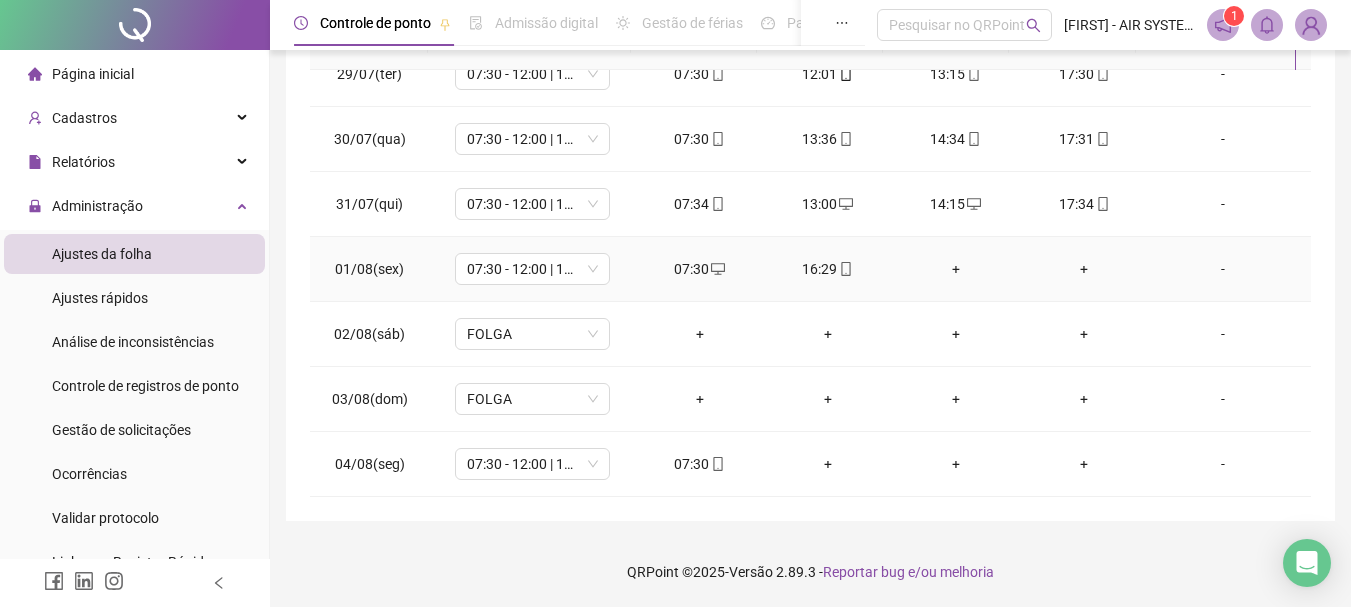 click on "-" at bounding box center (1223, 269) 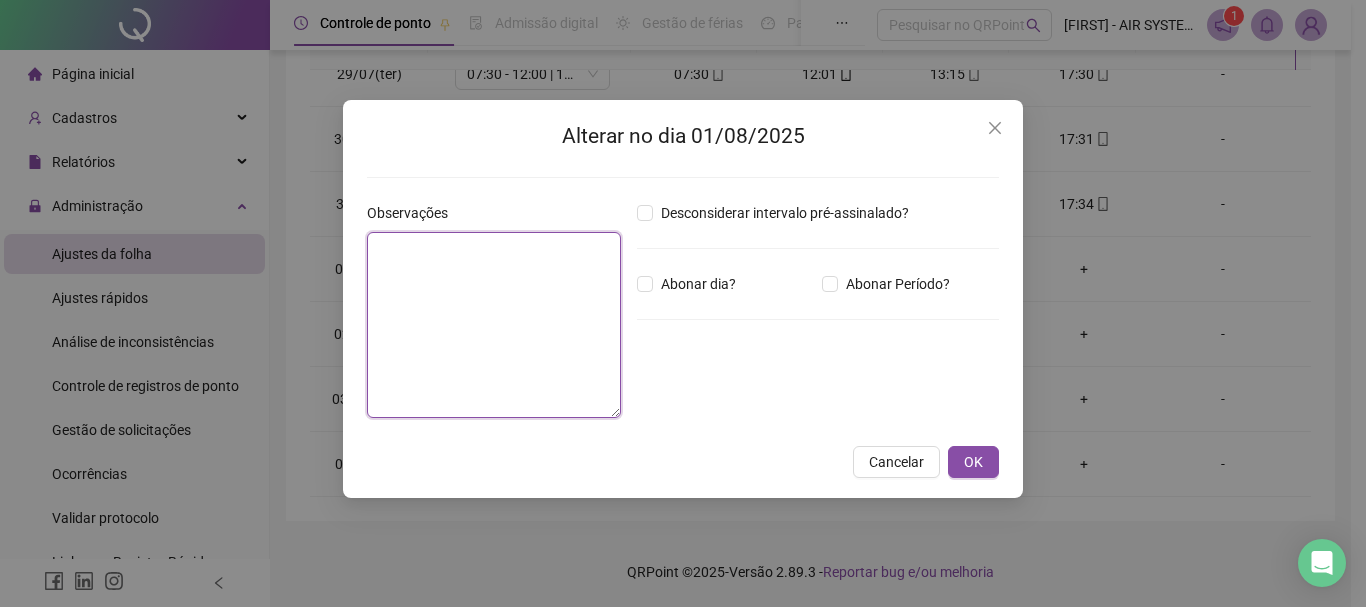 click at bounding box center [494, 325] 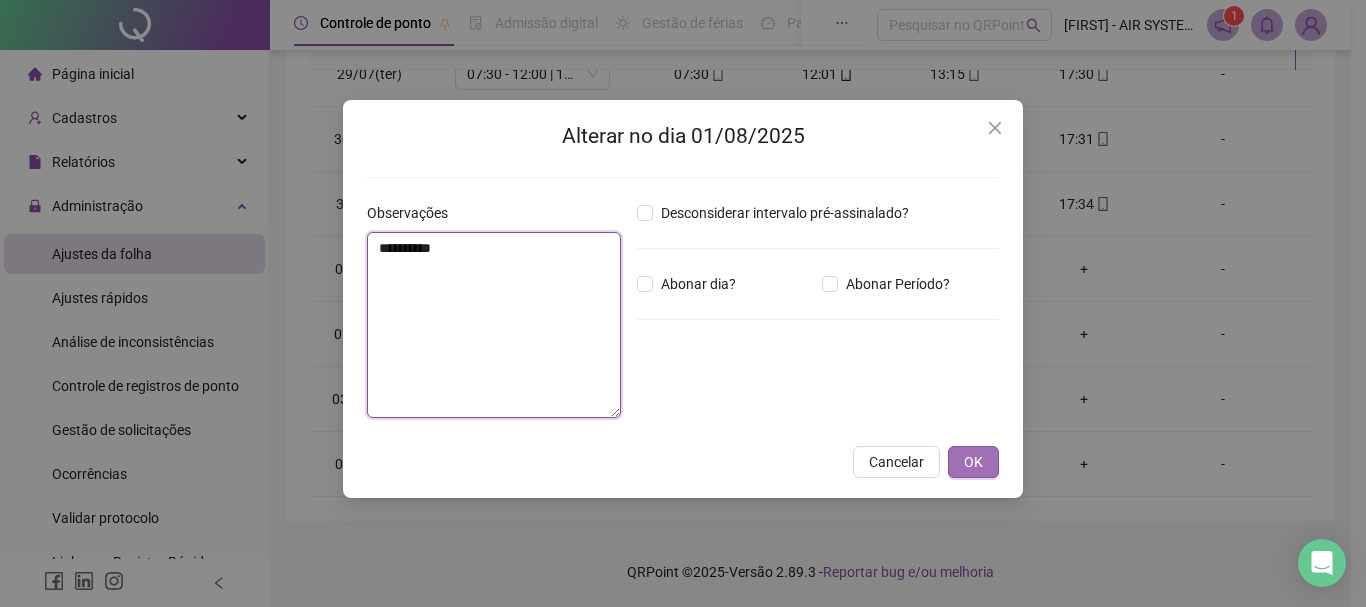 type on "**********" 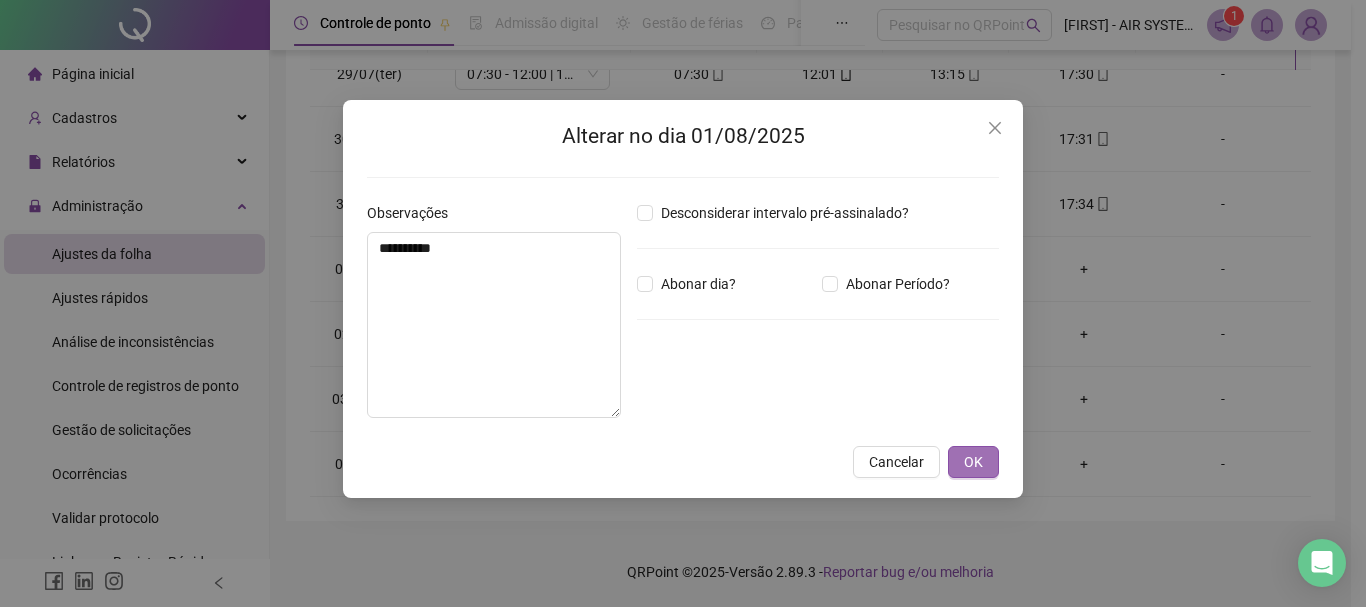 click on "OK" at bounding box center (973, 462) 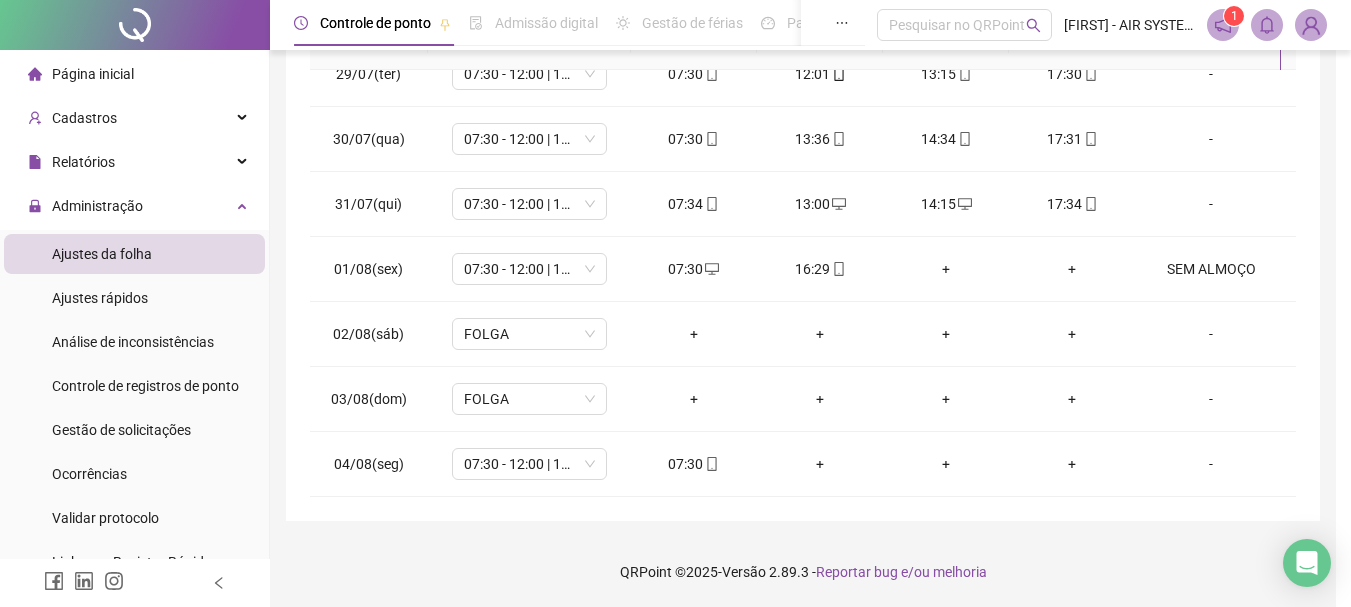 scroll, scrollTop: 0, scrollLeft: 0, axis: both 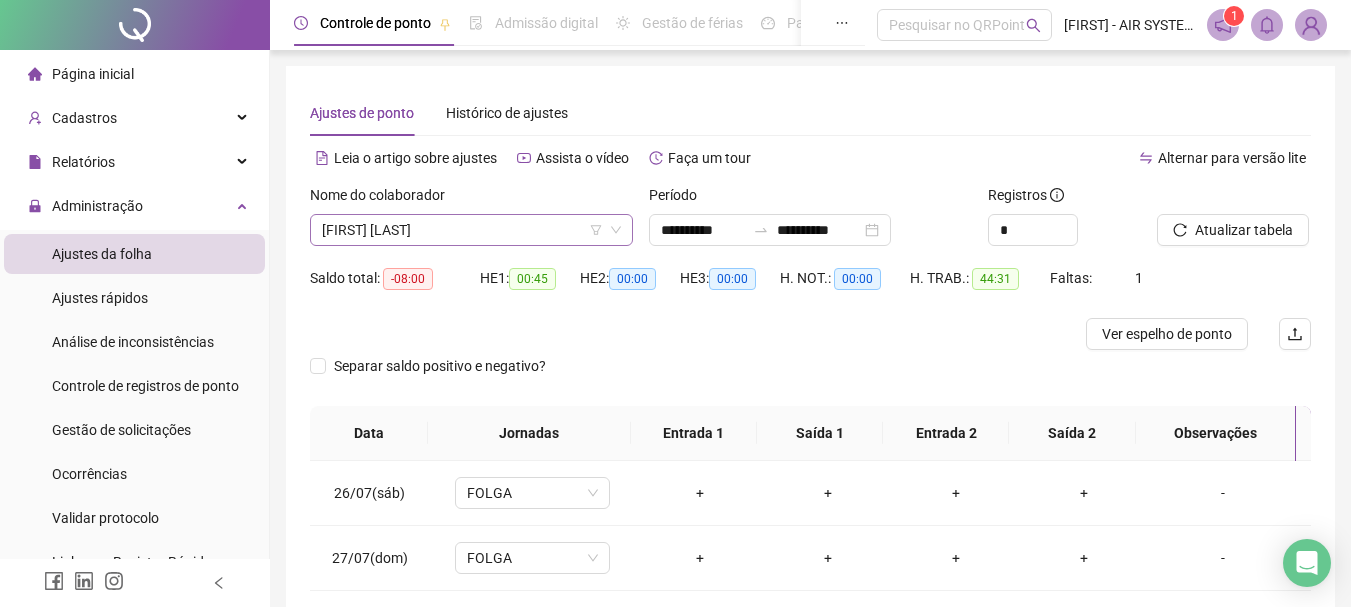 click on "Nome do colaborador [FIRST] [LAST]" at bounding box center (471, 215) 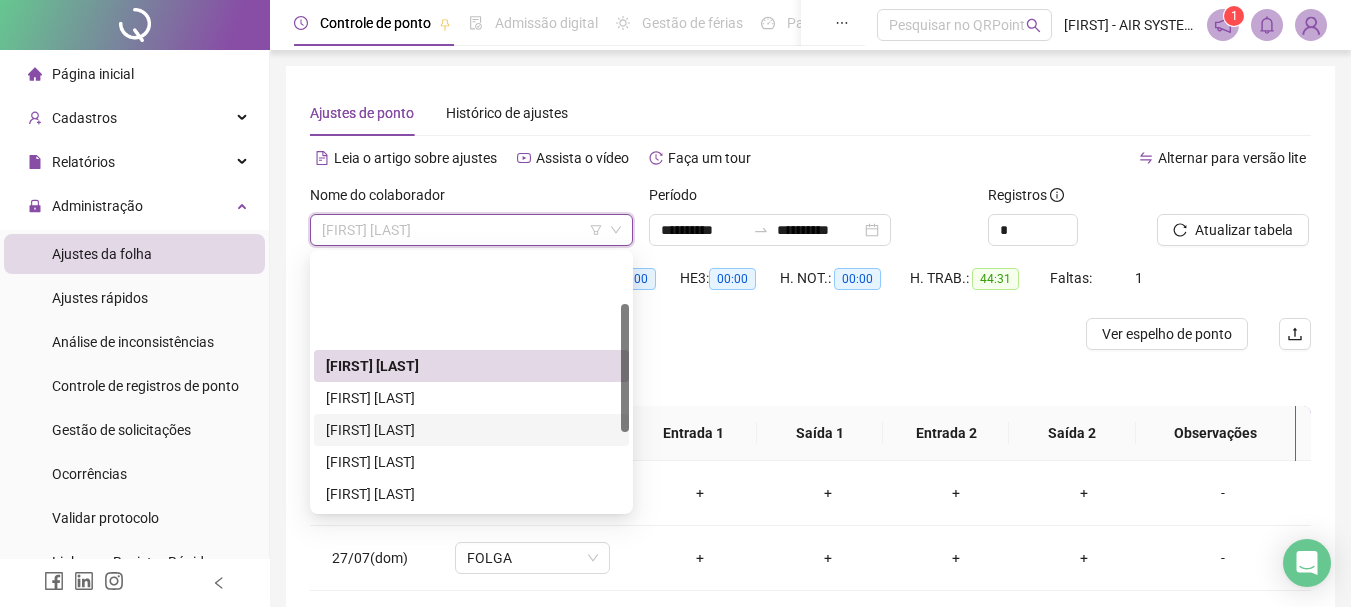 scroll, scrollTop: 200, scrollLeft: 0, axis: vertical 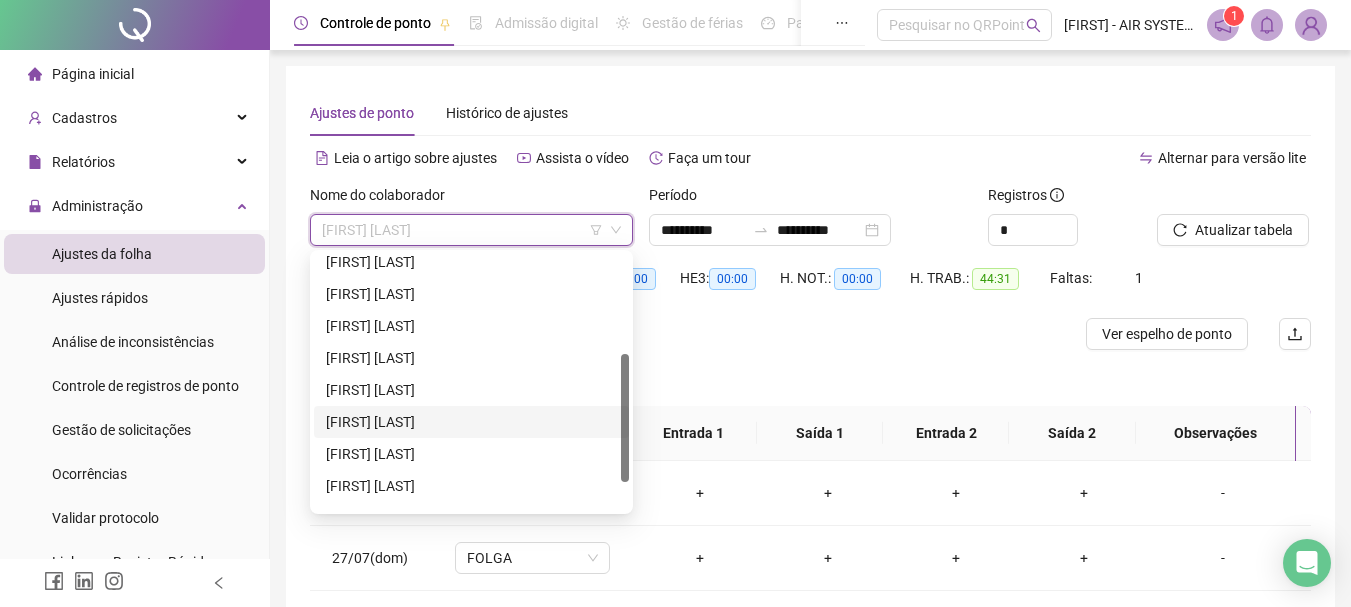 drag, startPoint x: 364, startPoint y: 430, endPoint x: 406, endPoint y: 429, distance: 42.0119 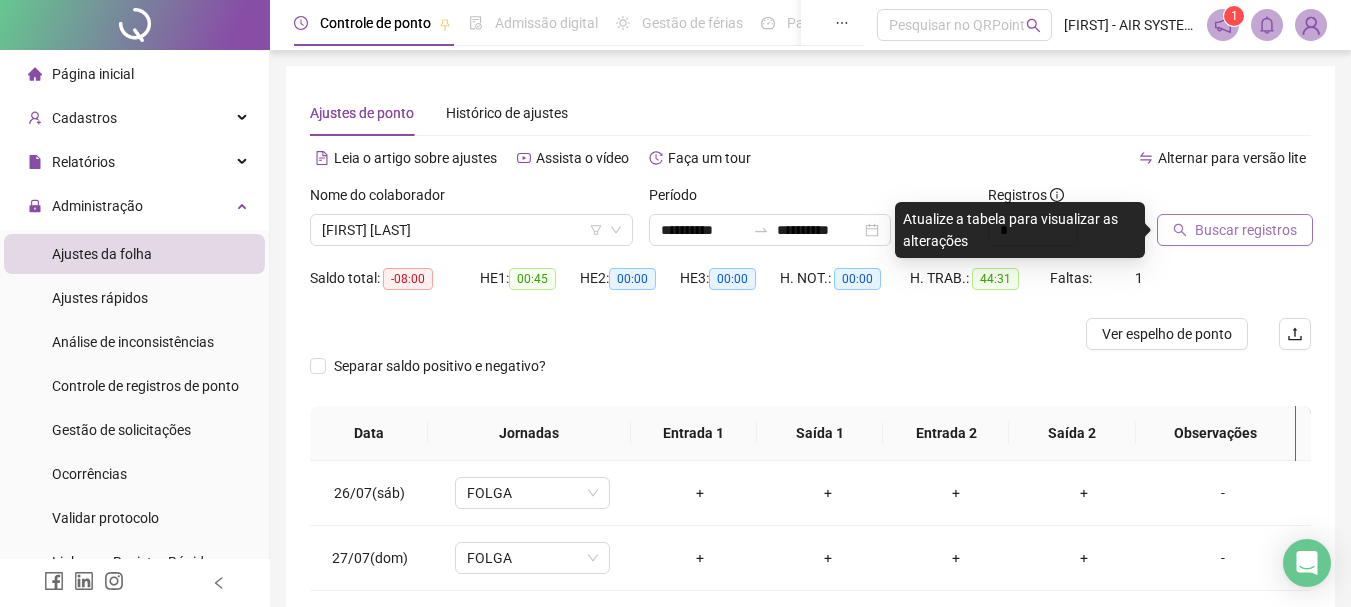 click on "Buscar registros" at bounding box center [1246, 230] 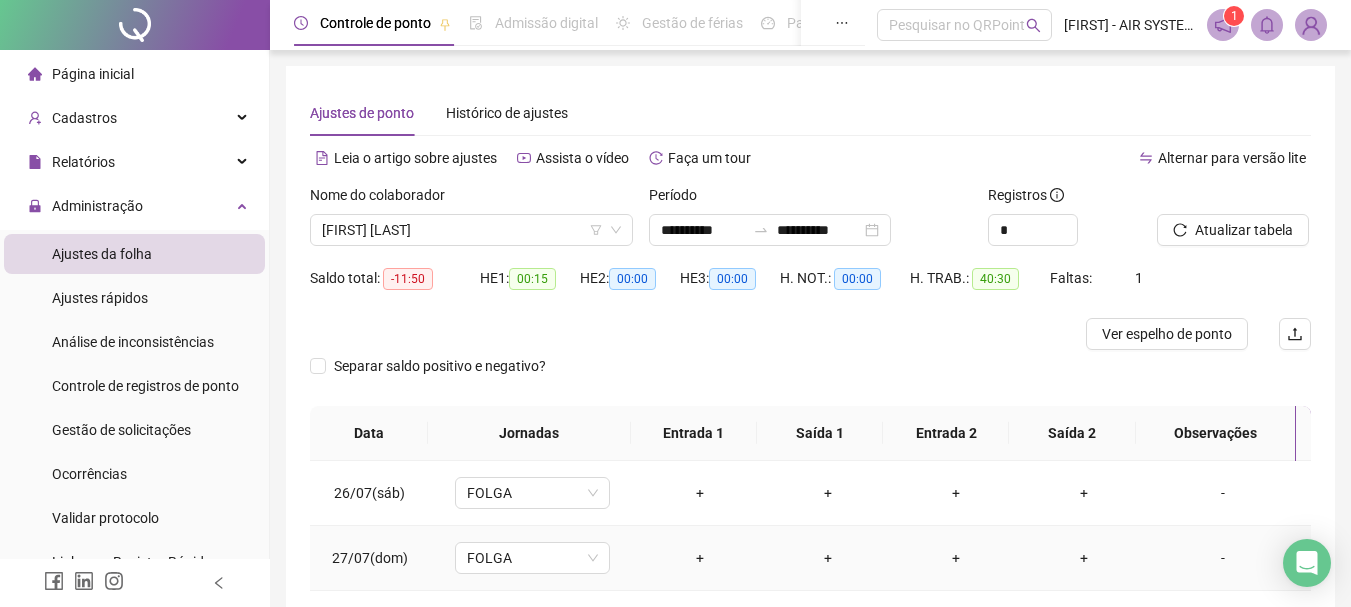 scroll, scrollTop: 391, scrollLeft: 0, axis: vertical 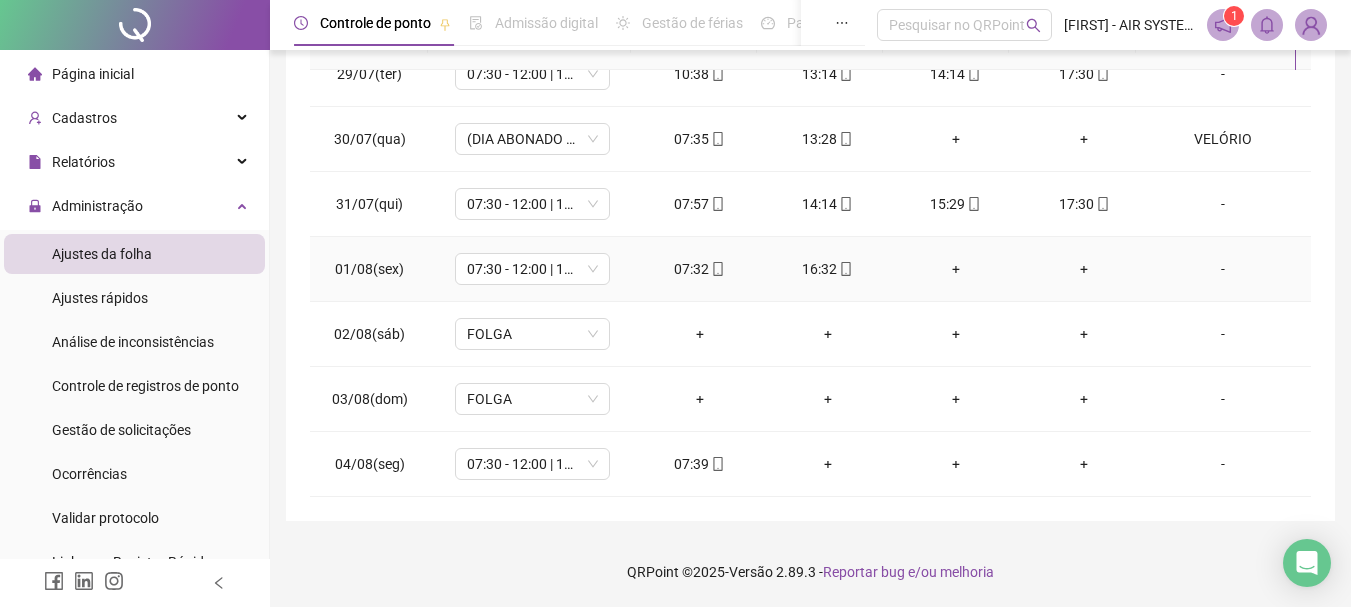click on "-" at bounding box center (1223, 269) 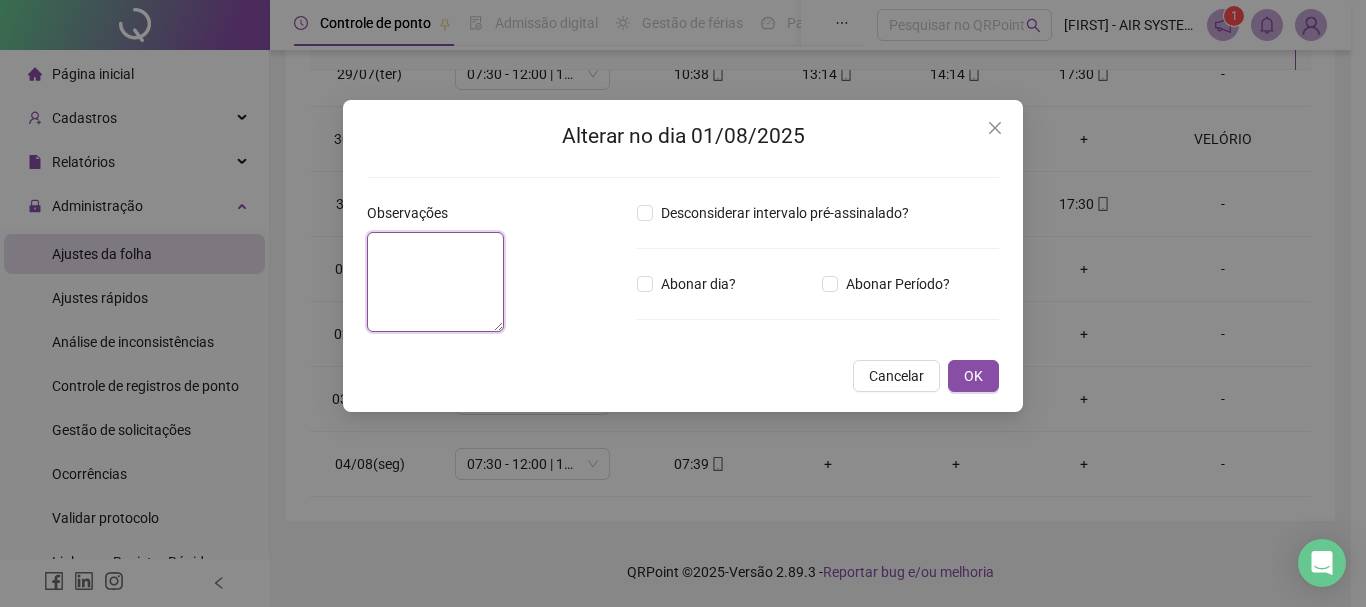 click at bounding box center [435, 282] 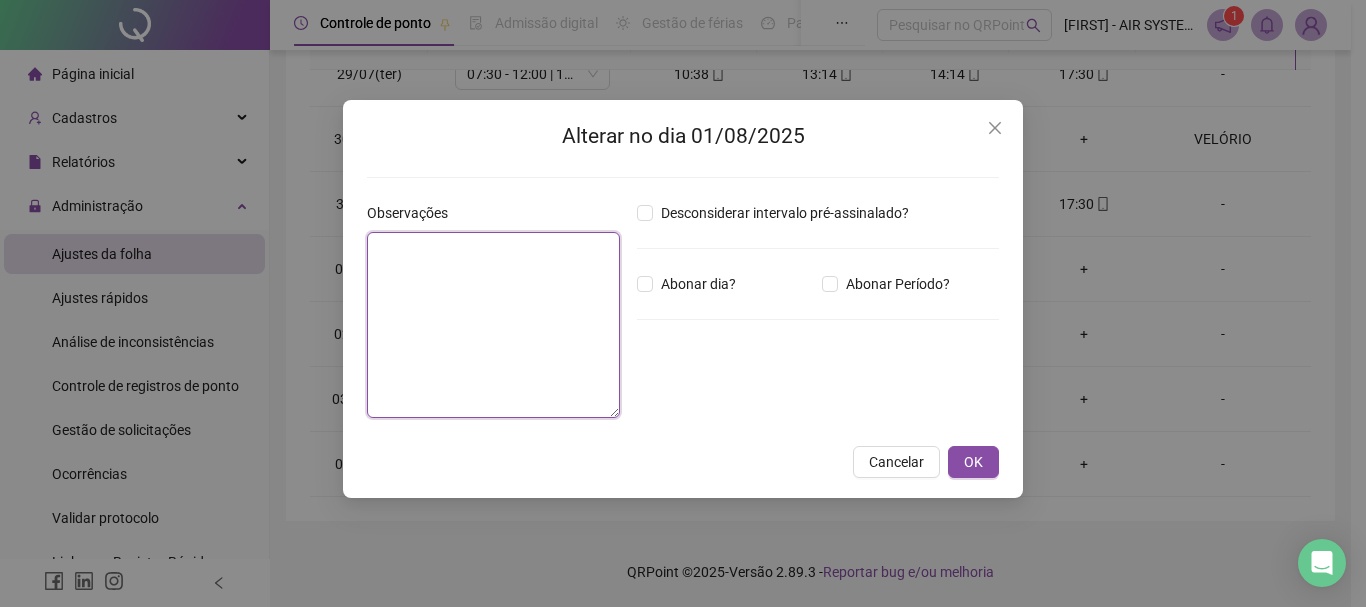 paste on "**********" 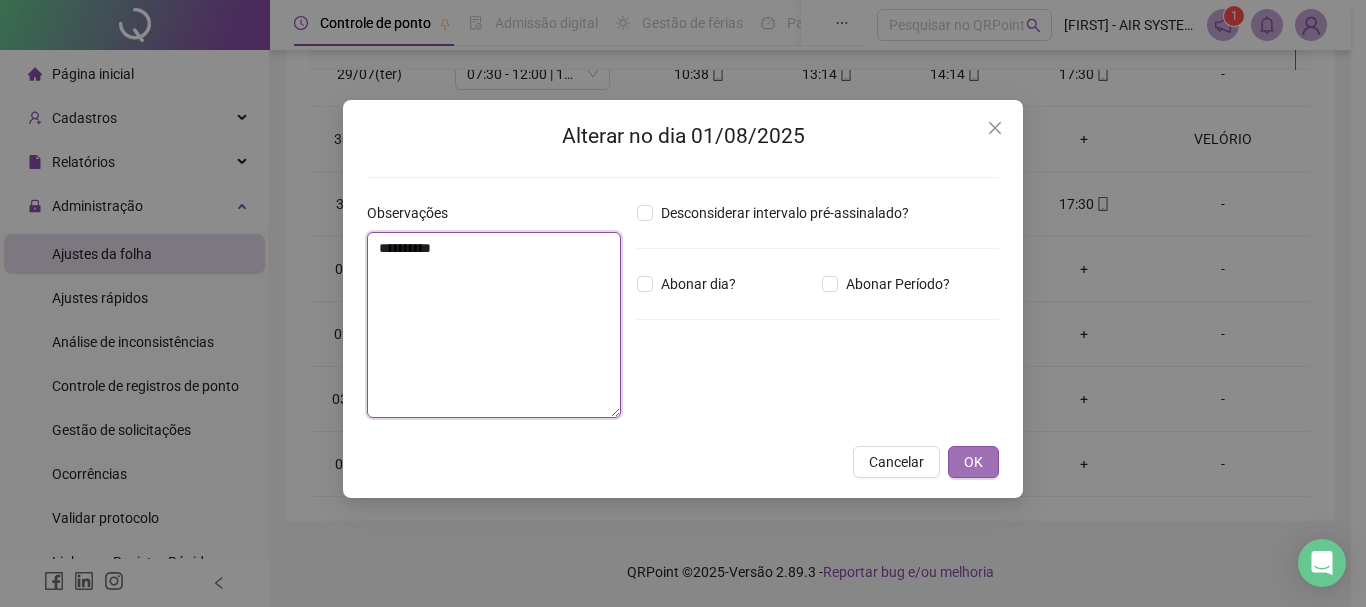 type on "**********" 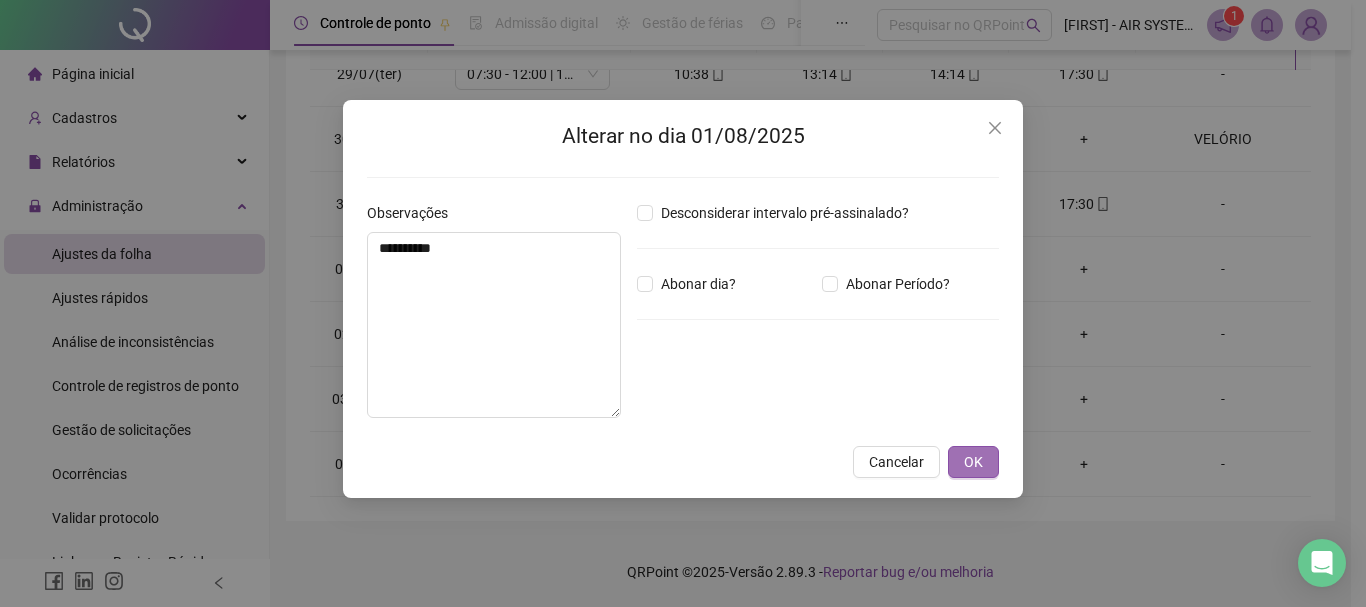click on "OK" at bounding box center [973, 462] 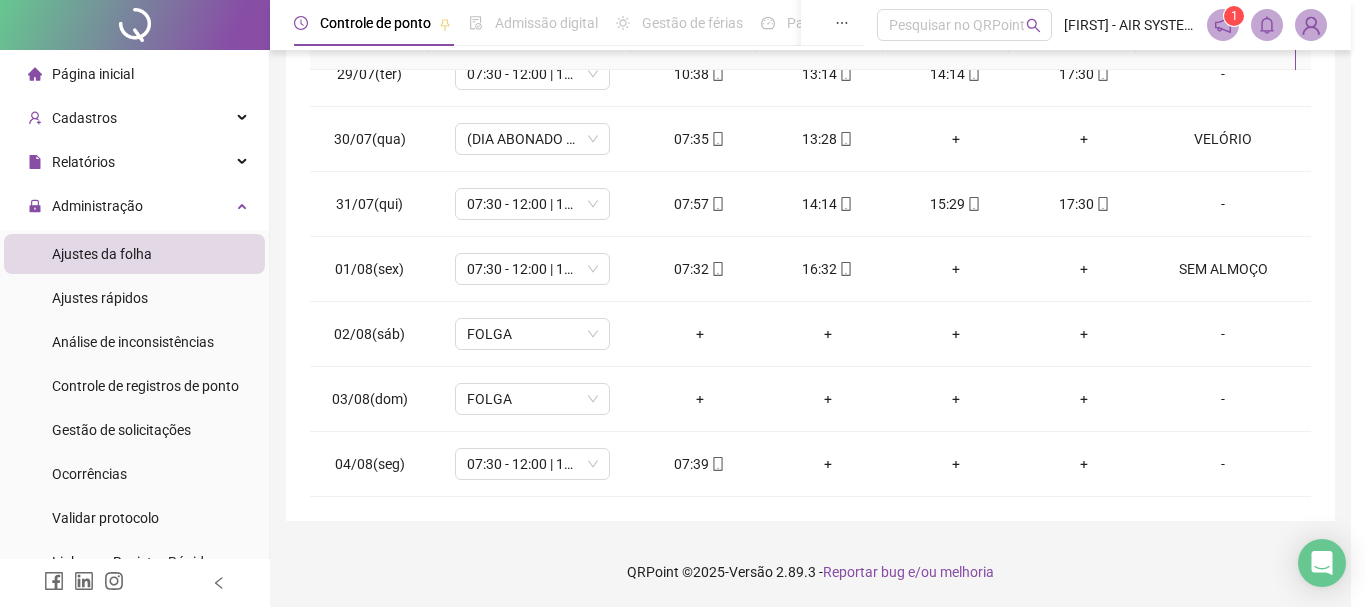 click on "**********" at bounding box center (683, 303) 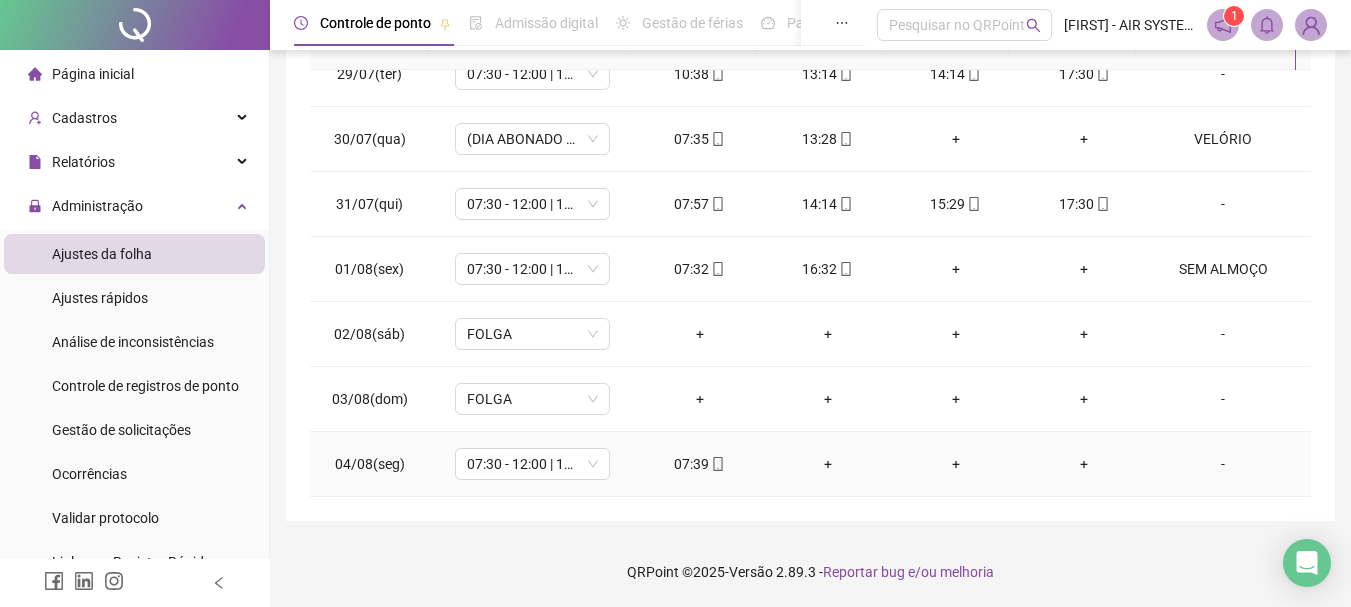scroll, scrollTop: 0, scrollLeft: 0, axis: both 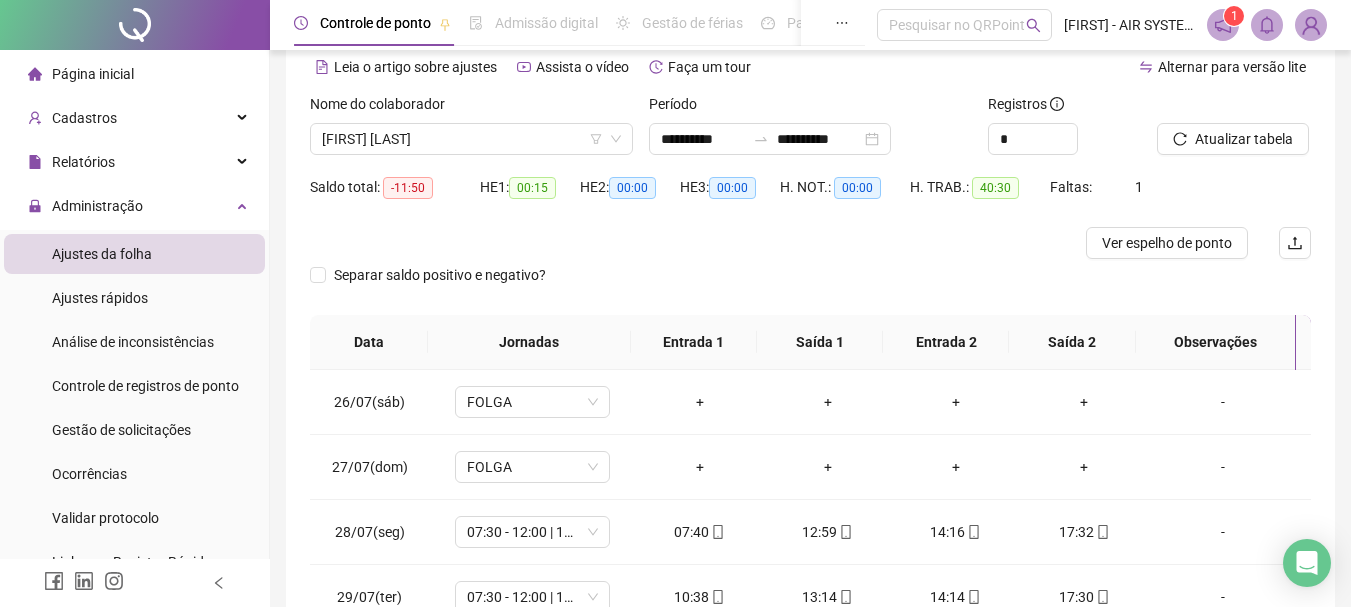 click on "Atualizar tabela" at bounding box center (1234, 132) 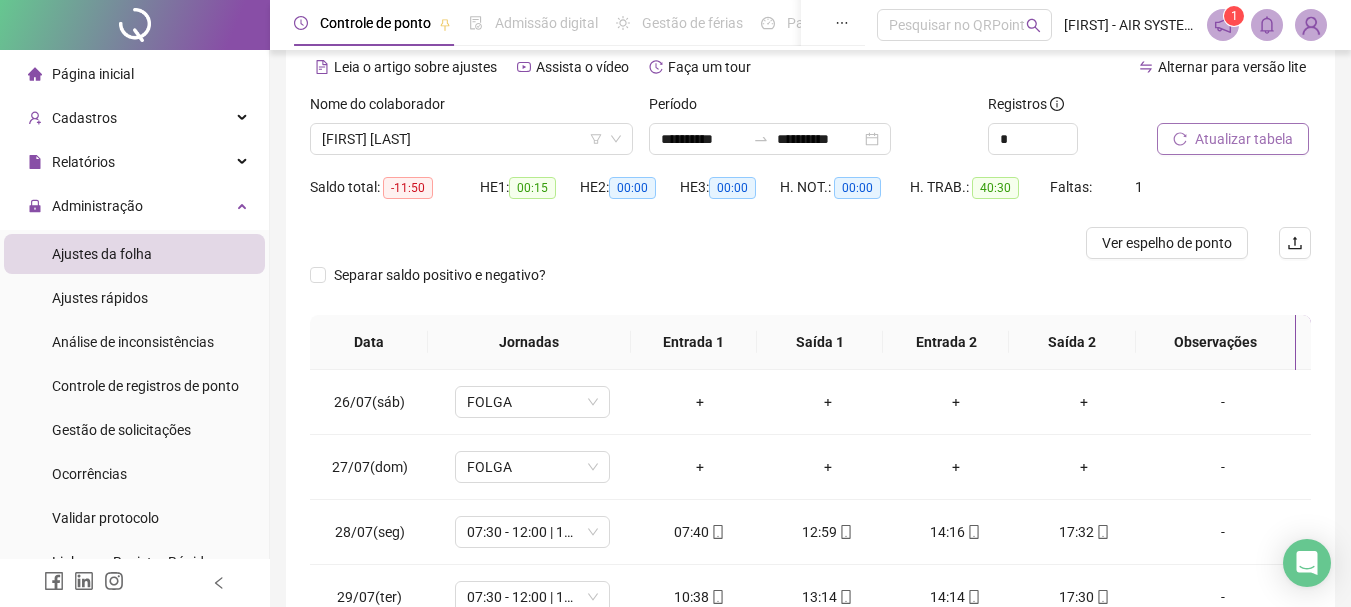 click on "Atualizar tabela" at bounding box center [1233, 139] 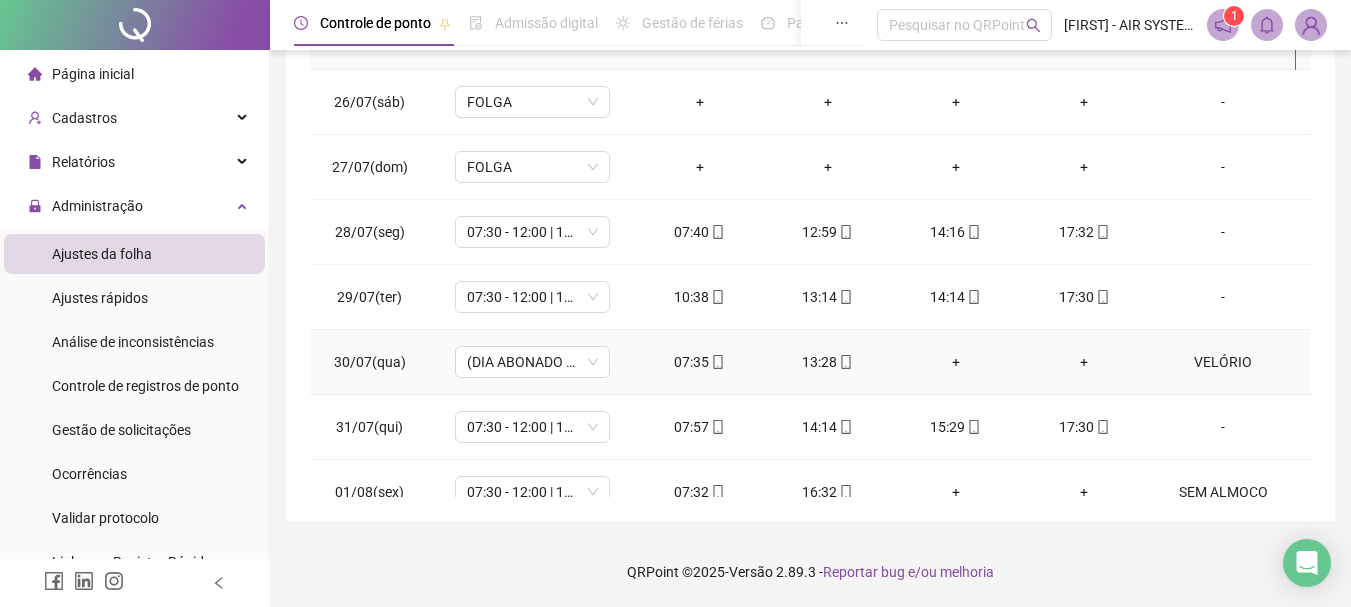 scroll, scrollTop: 0, scrollLeft: 0, axis: both 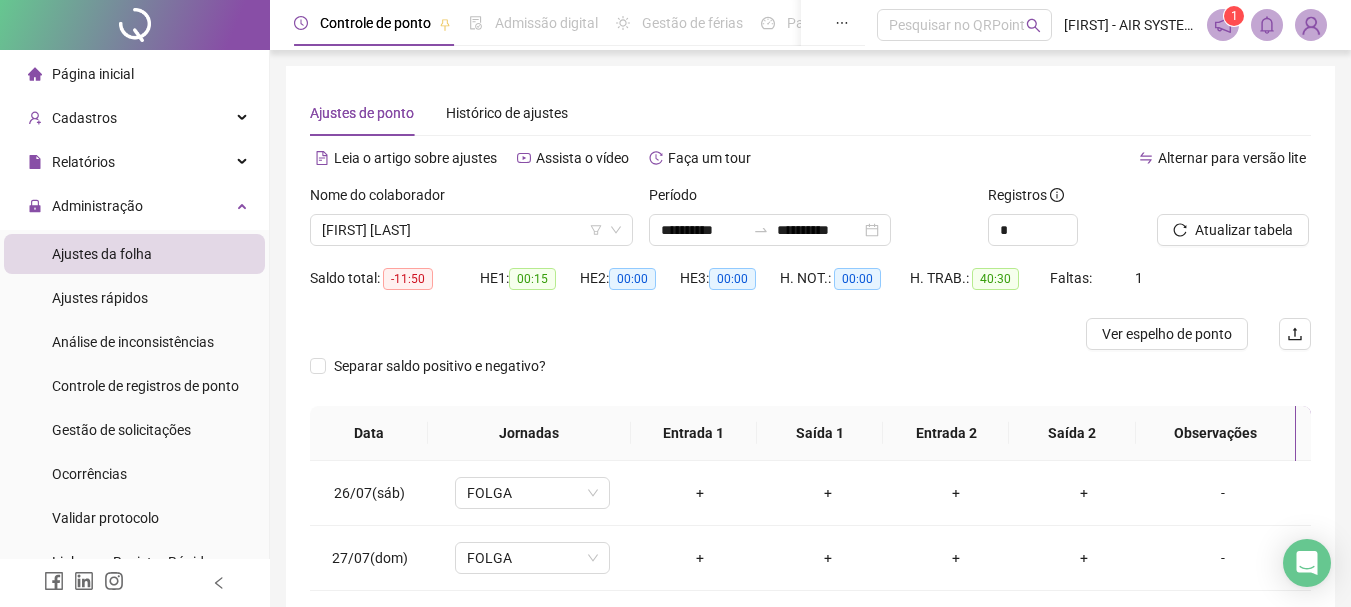 click on "Página inicial" at bounding box center (134, 74) 